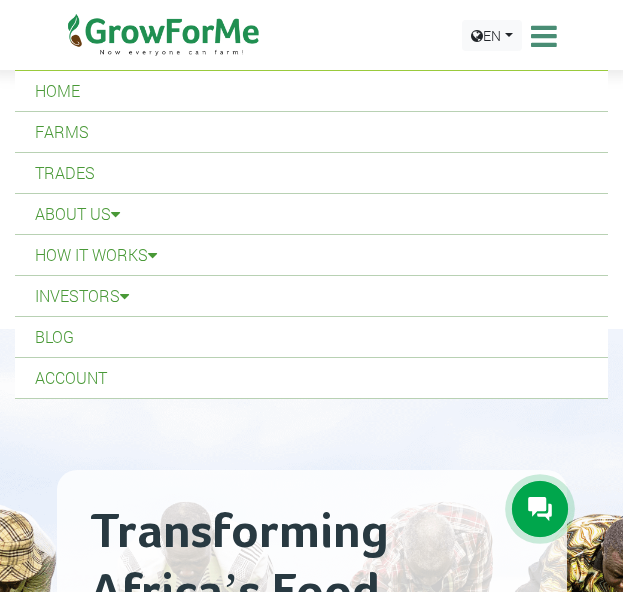 scroll, scrollTop: 0, scrollLeft: 0, axis: both 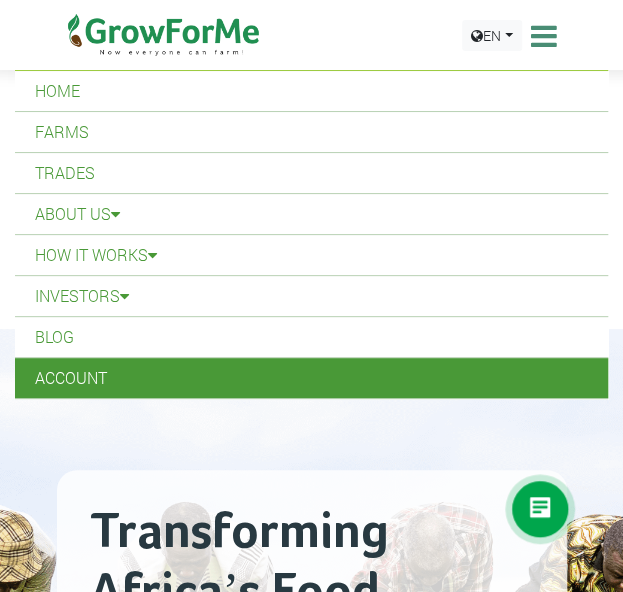 click on "Account" at bounding box center [311, 378] 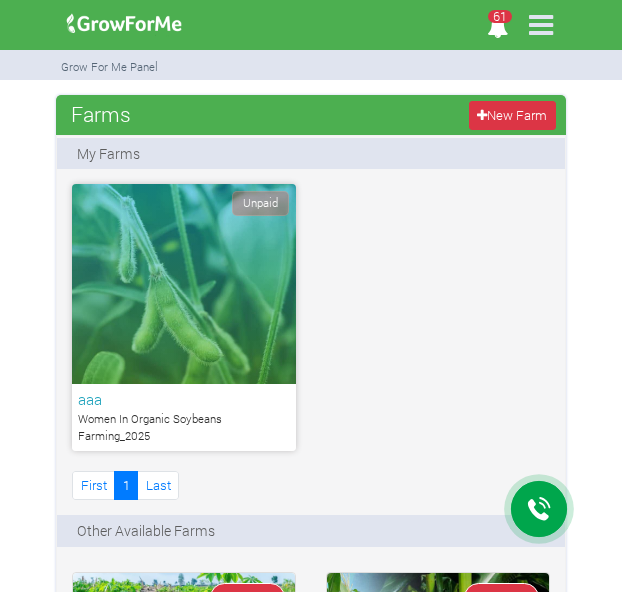 scroll, scrollTop: 0, scrollLeft: 0, axis: both 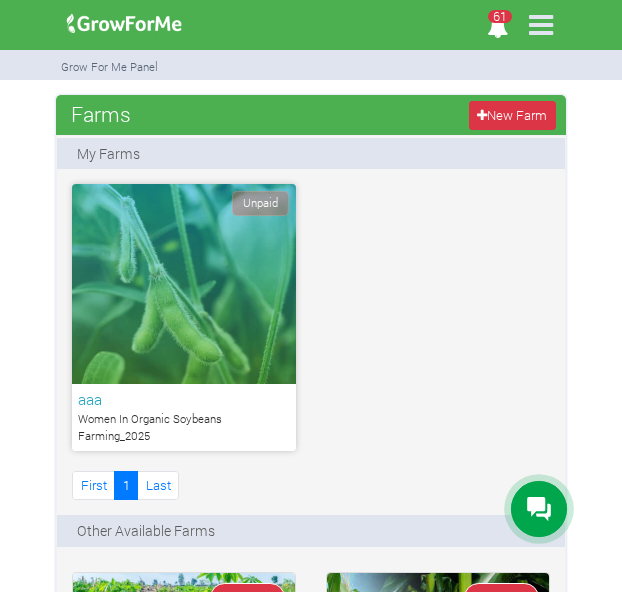 click at bounding box center (541, 25) 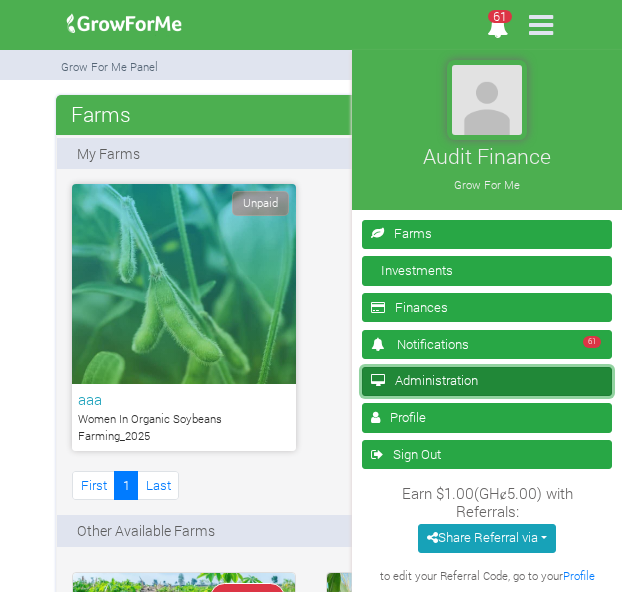 click on "Administration" at bounding box center (487, 381) 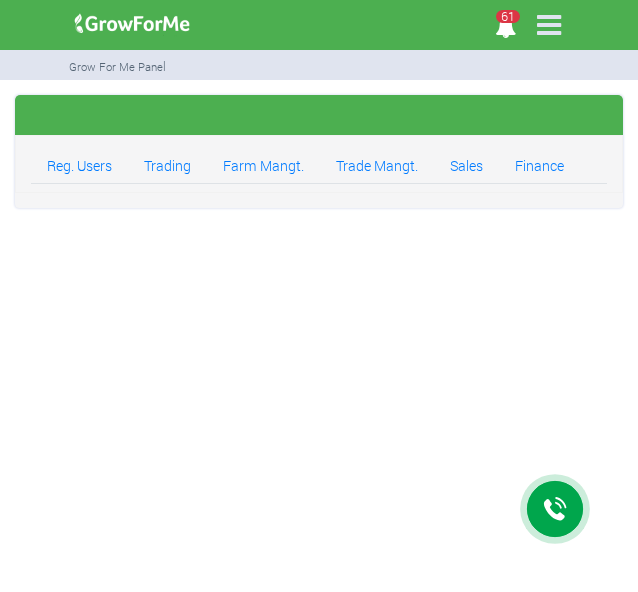 scroll, scrollTop: 0, scrollLeft: 0, axis: both 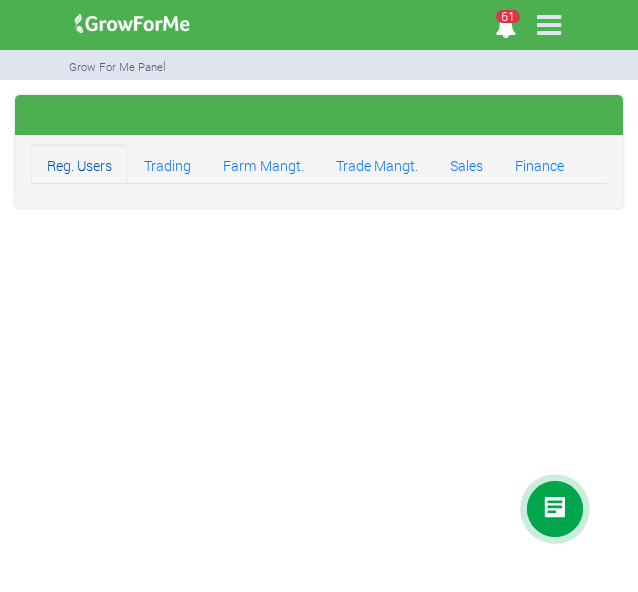 click on "Reg. Users" at bounding box center [79, 164] 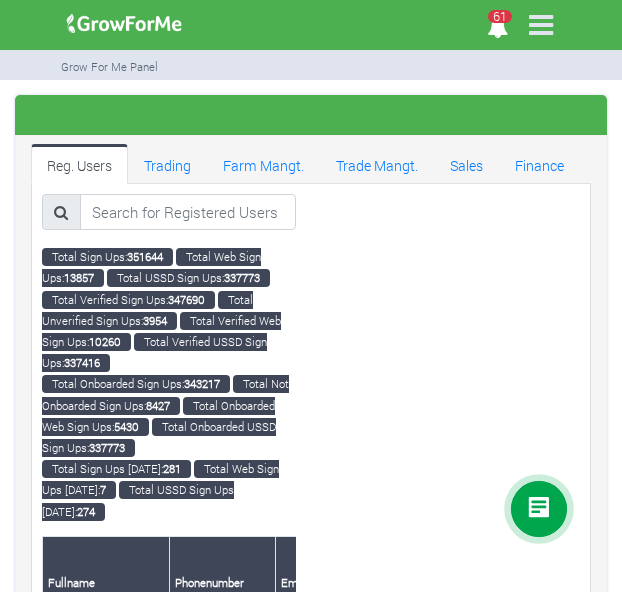 scroll, scrollTop: 0, scrollLeft: 0, axis: both 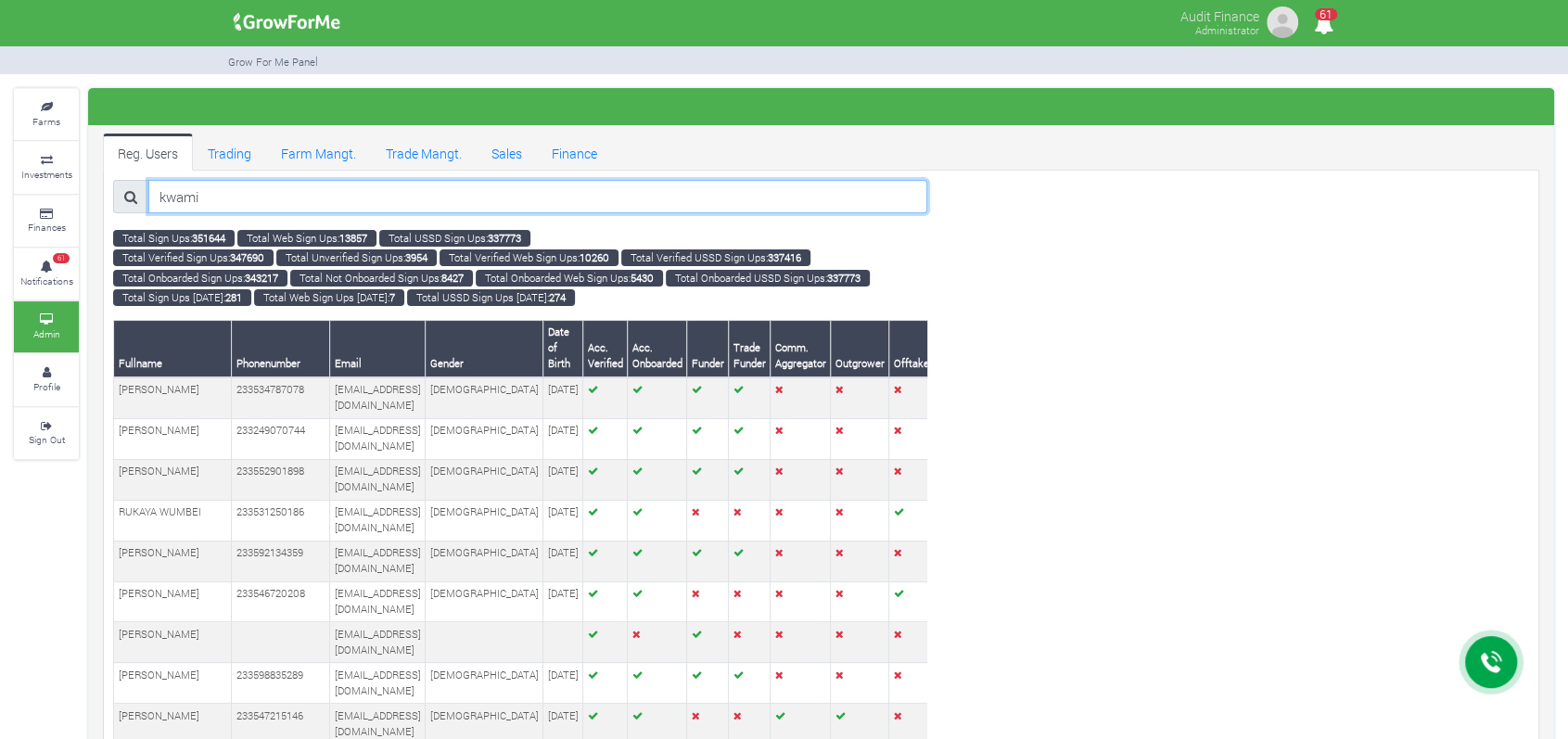 click on "kwami" at bounding box center [538, 197] 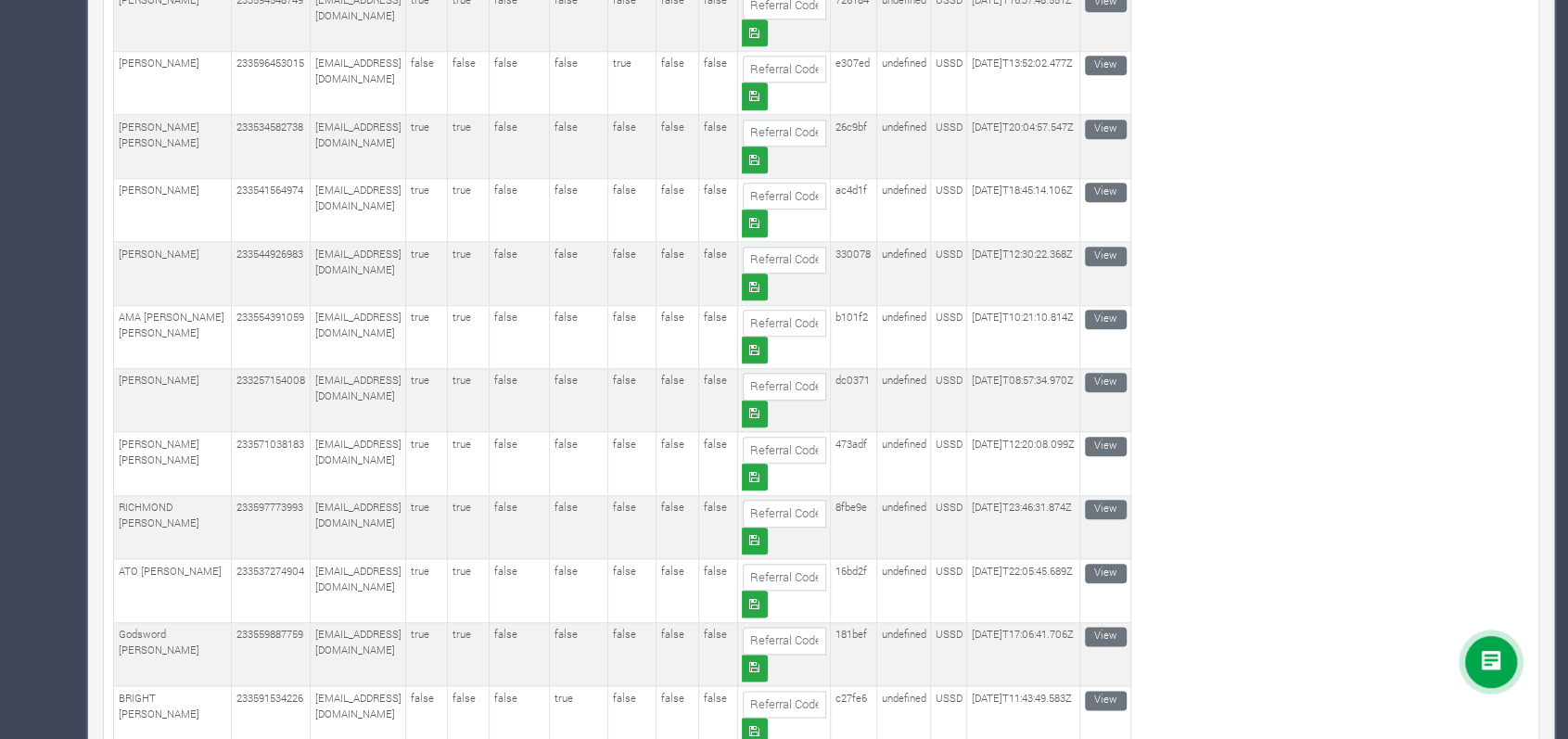 scroll, scrollTop: 7944, scrollLeft: 0, axis: vertical 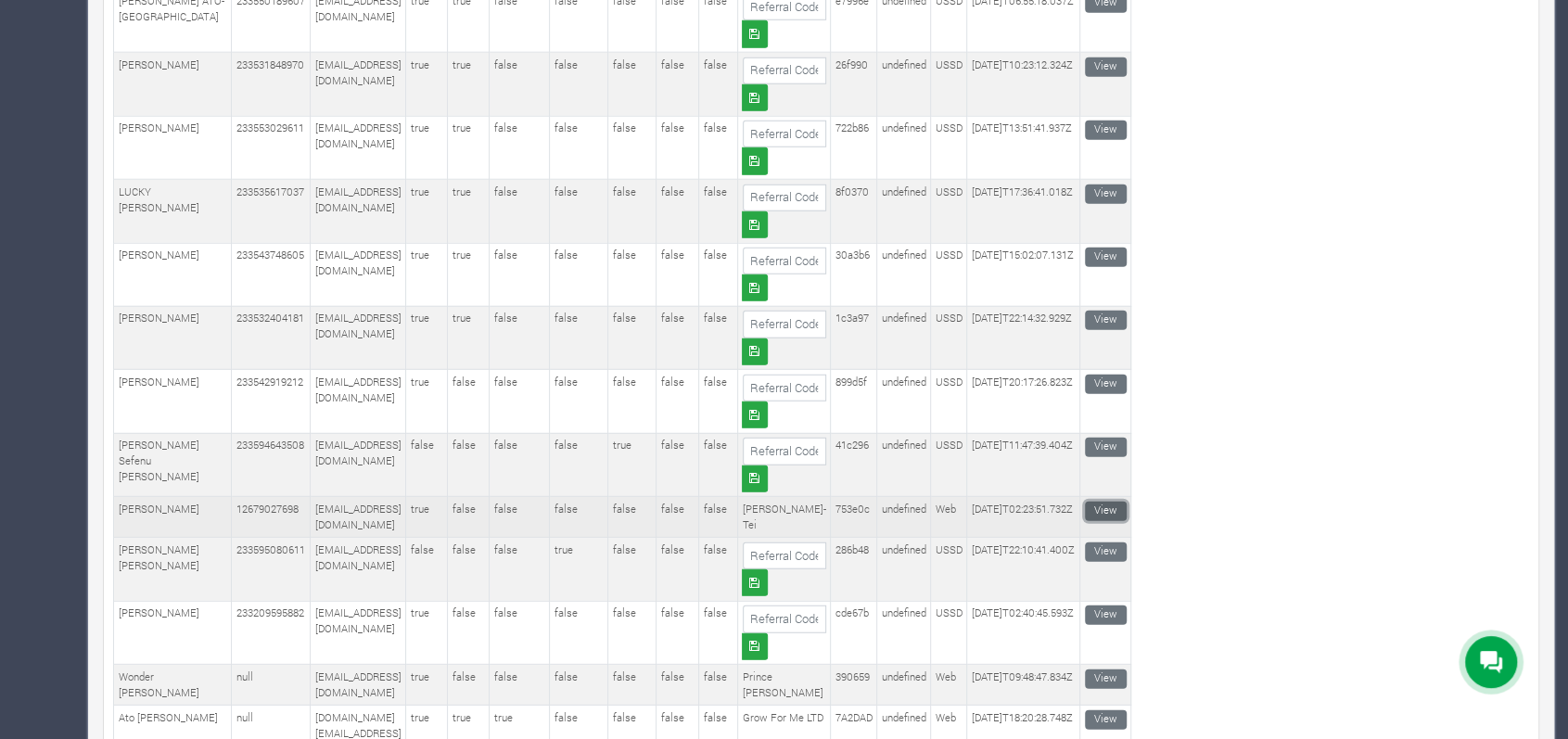 click on "View" at bounding box center [1105, 511] 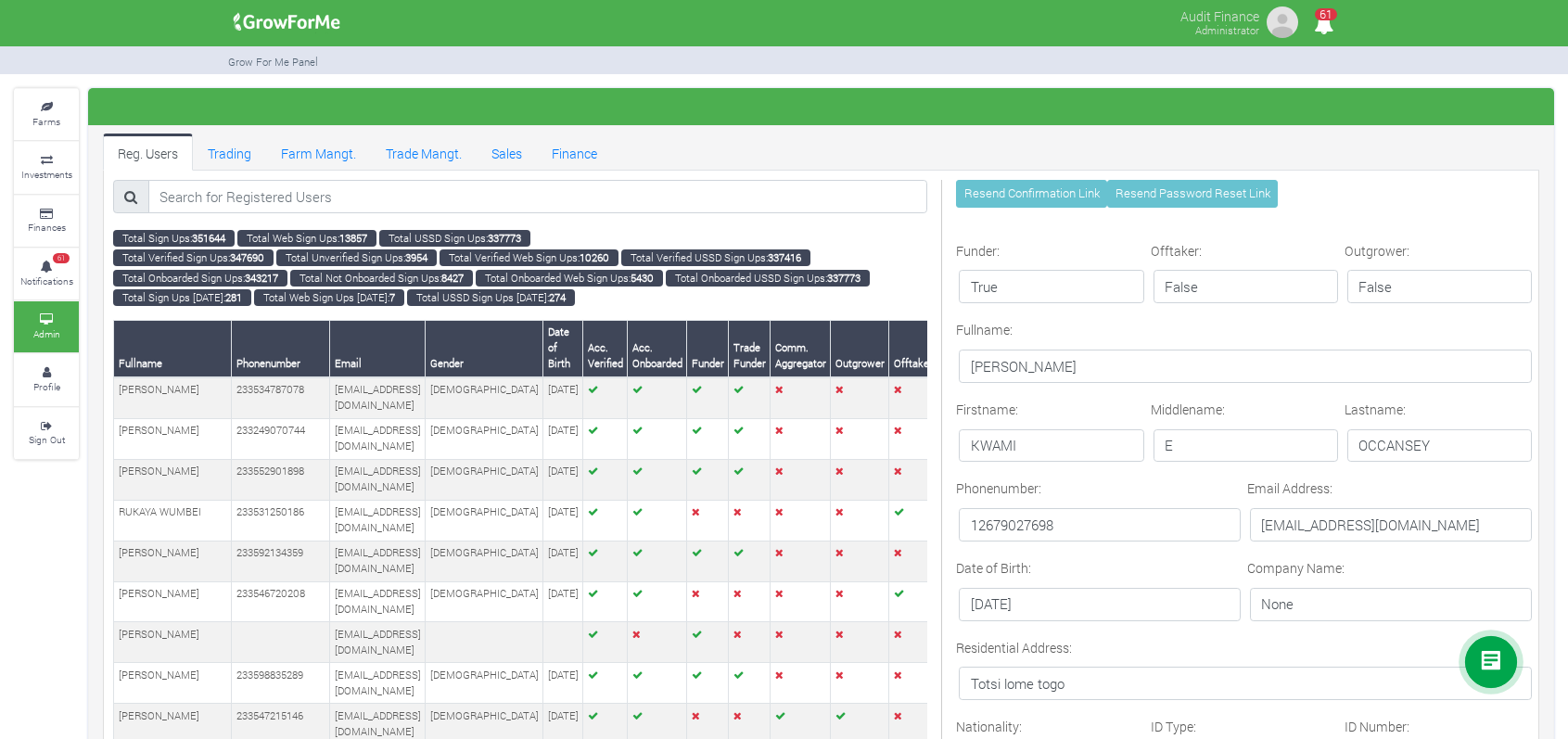 scroll, scrollTop: 0, scrollLeft: 0, axis: both 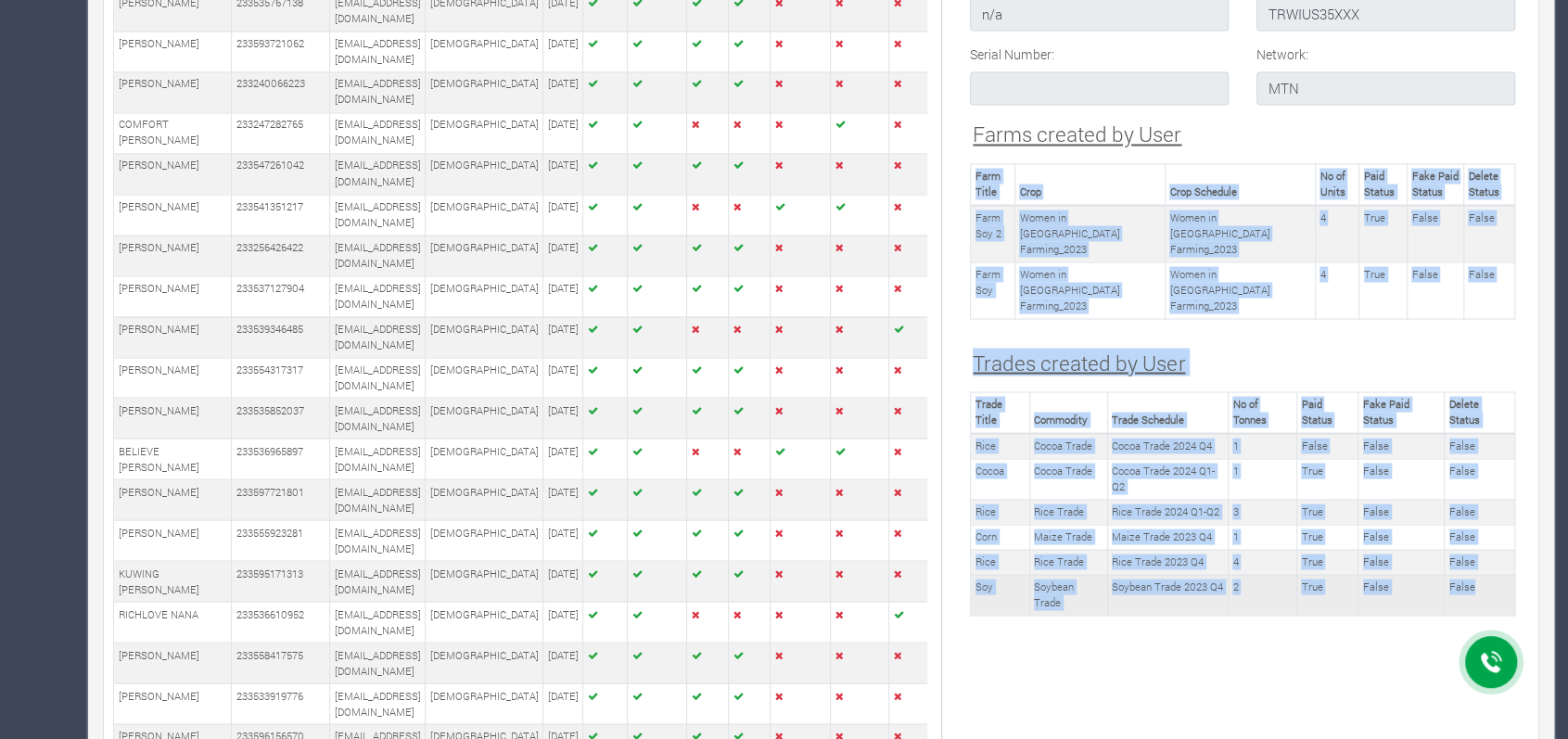 drag, startPoint x: 972, startPoint y: 172, endPoint x: 1478, endPoint y: 538, distance: 624.4934 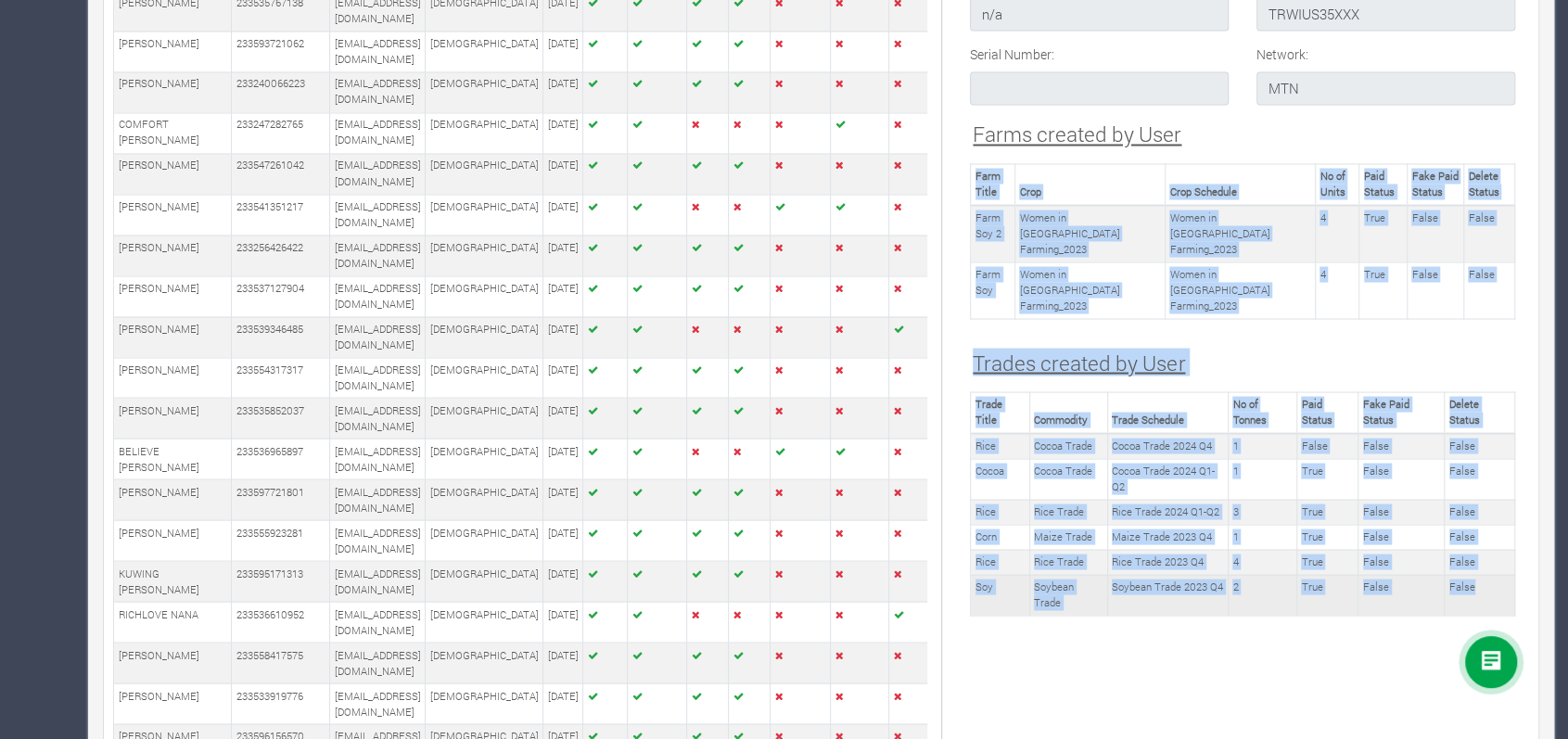 copy on "Farm Title
Crop
Crop Schedule
No of Units
Paid Status
Fake Paid Status
Delete Status
Farm Soy 2
Women in Soybean Farming_2023
Women in Soybean Farming_2023
4
True
False
..." 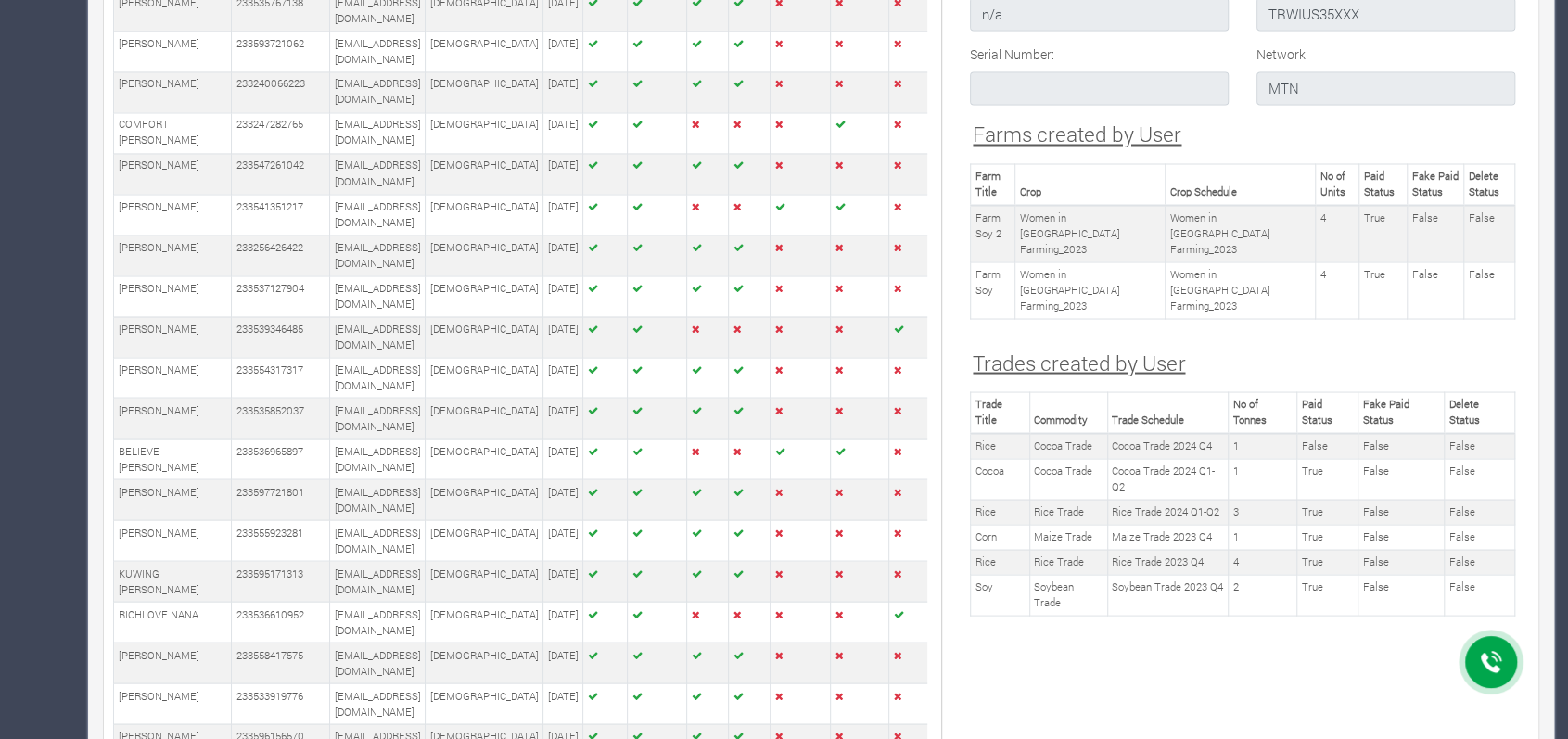 click on "Farms created by User" at bounding box center [1077, 134] 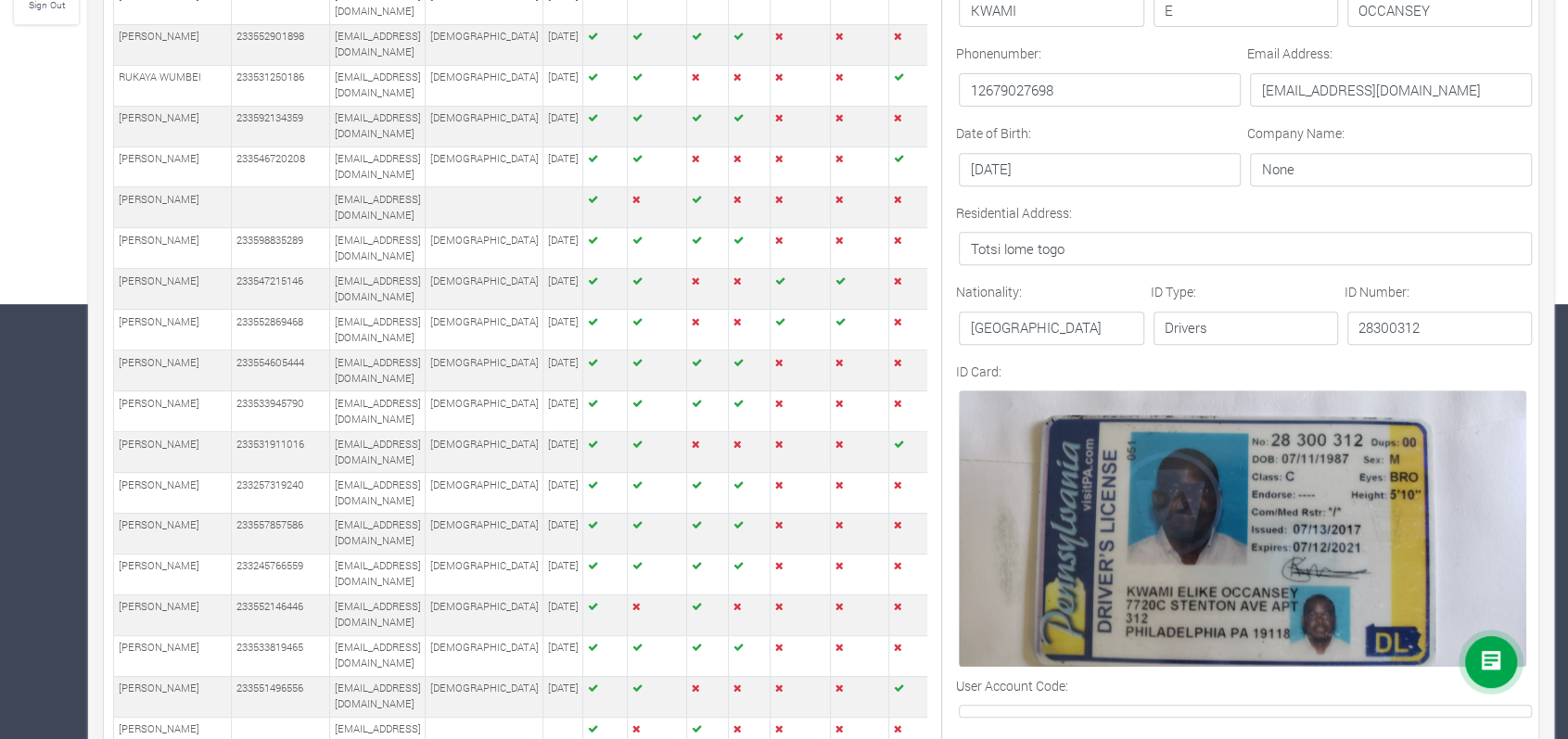 scroll, scrollTop: 0, scrollLeft: 0, axis: both 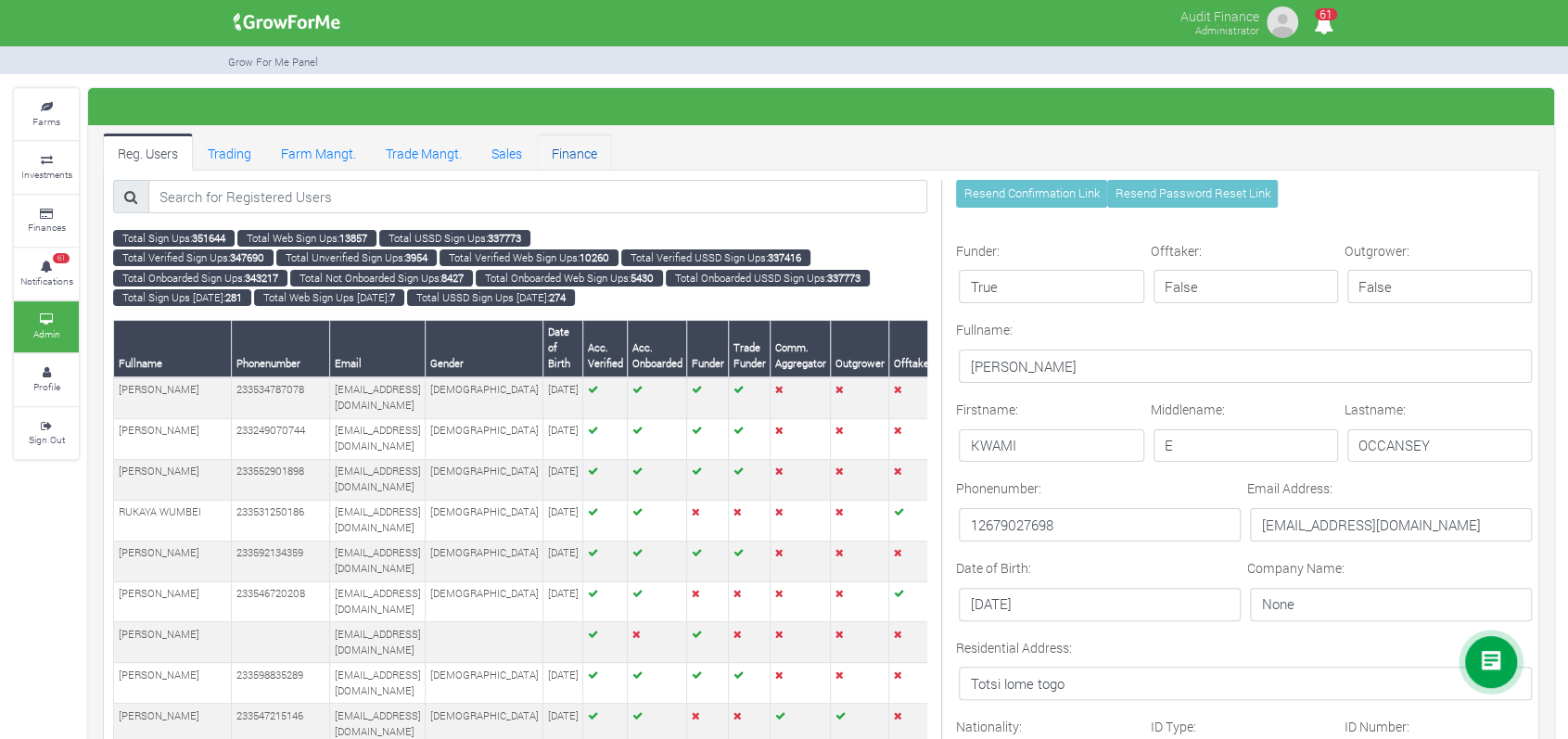 click on "Finance" at bounding box center [574, 152] 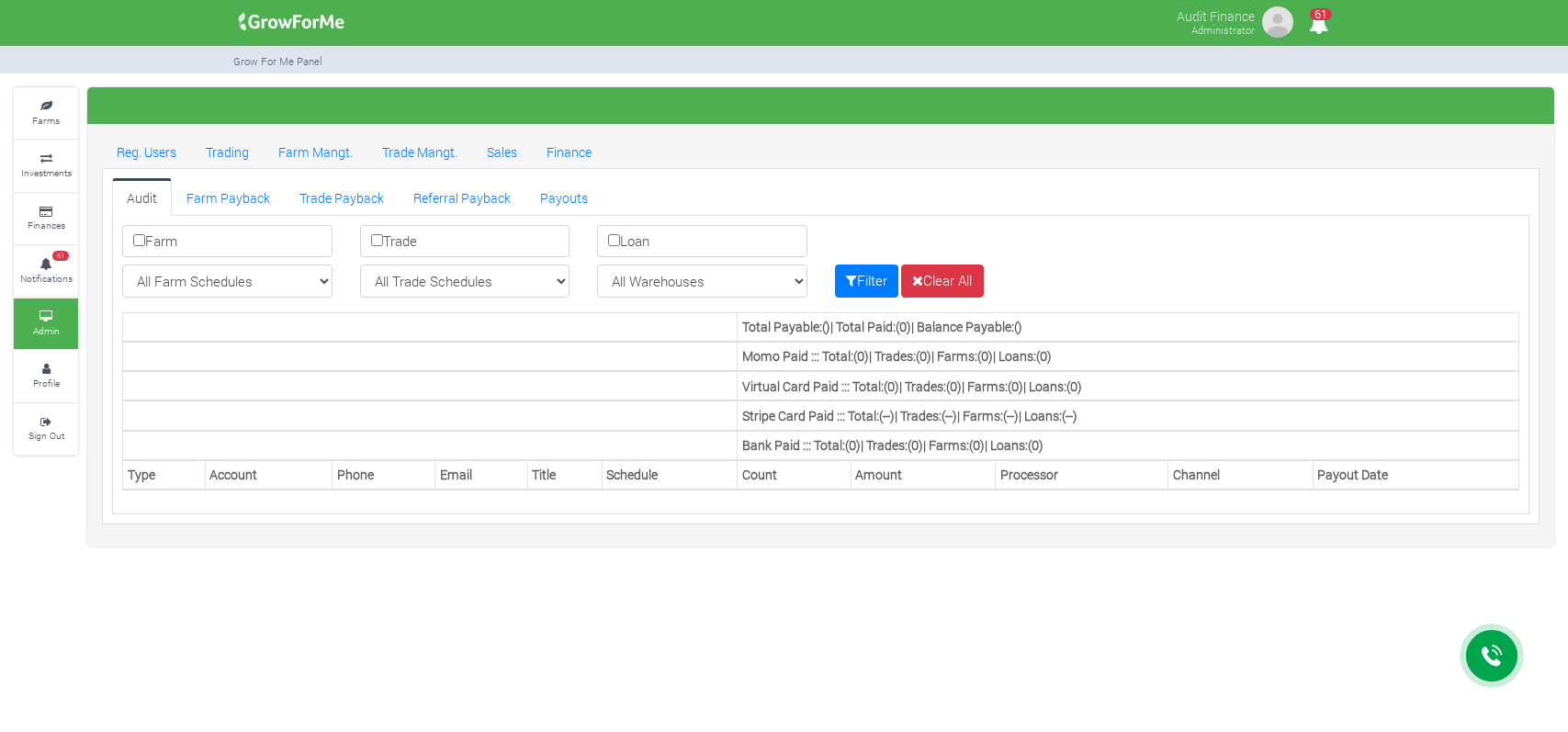 scroll, scrollTop: 0, scrollLeft: 0, axis: both 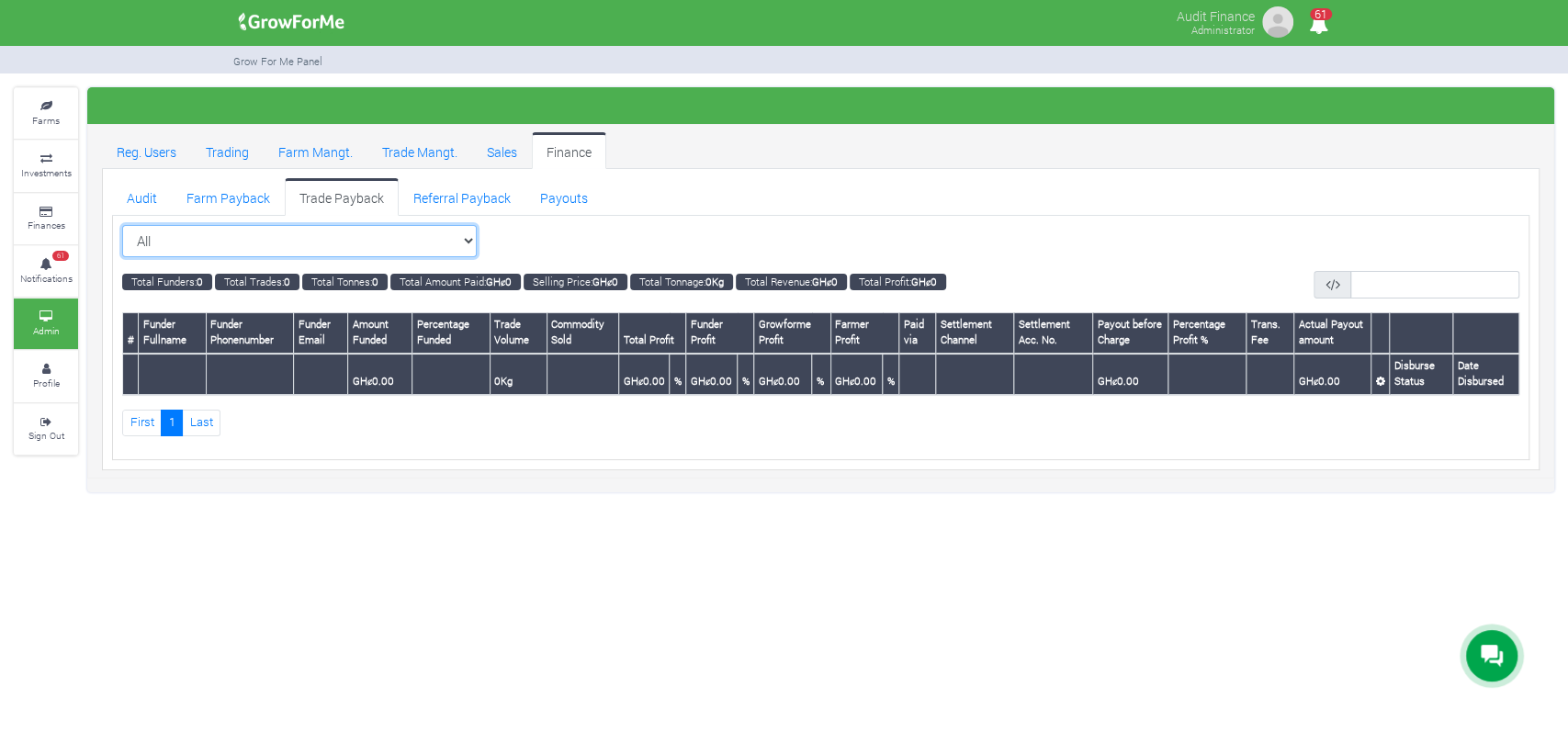 click on "All
All
Sorghum Trade 2025 Q4
()" at bounding box center [299, 242] 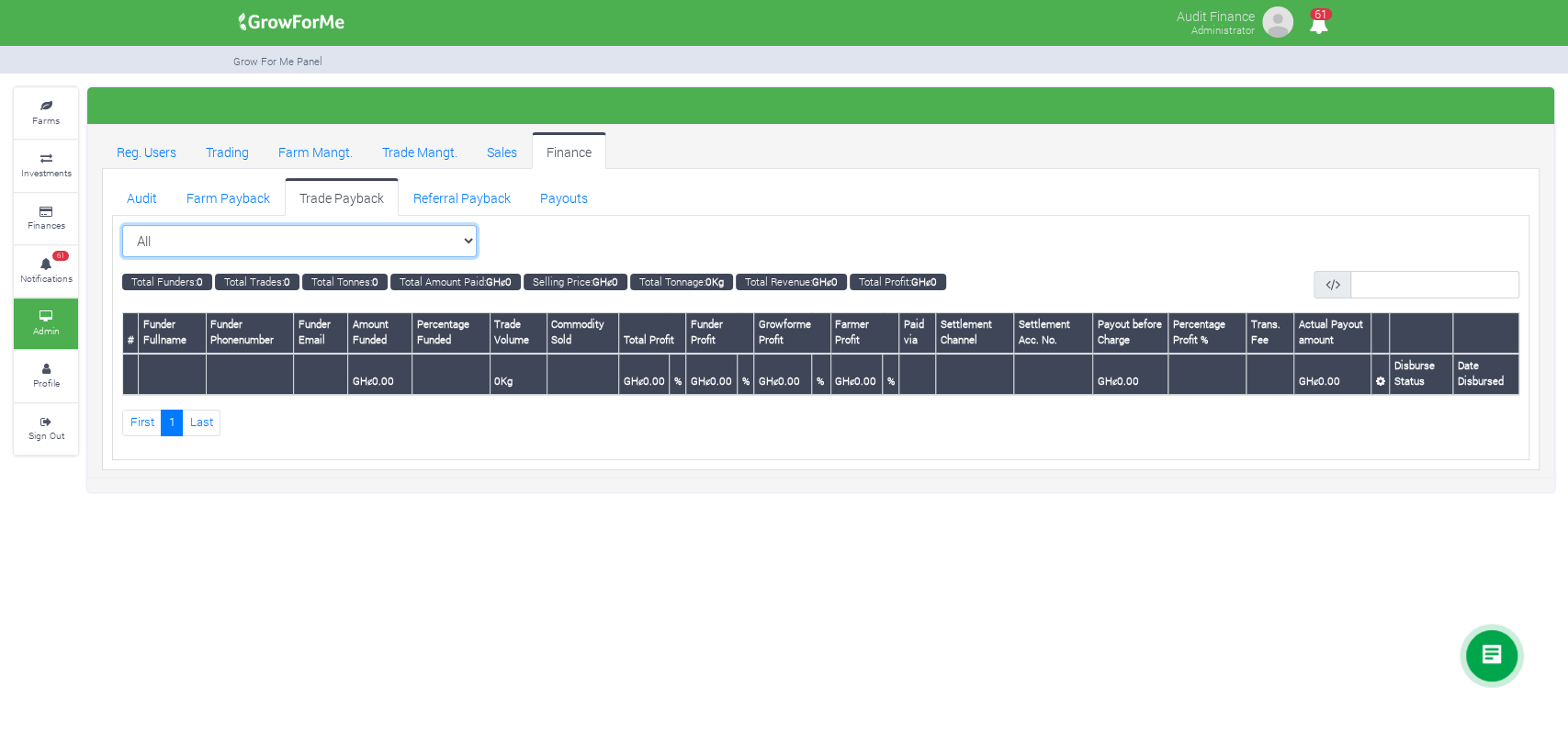 select on "?tradeschedule=23" 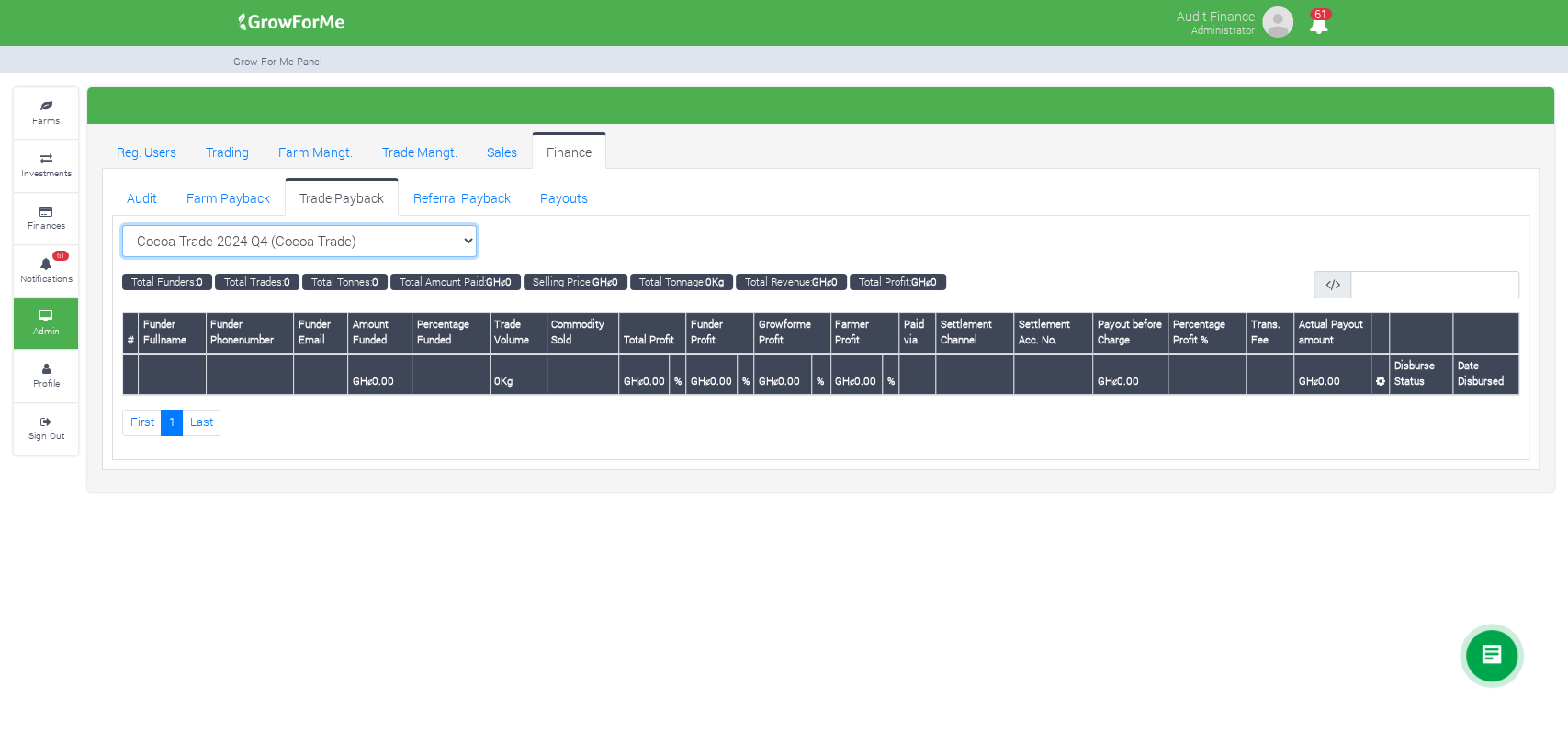 click on "All
All
Sorghum Trade 2025 Q4
()" at bounding box center [299, 242] 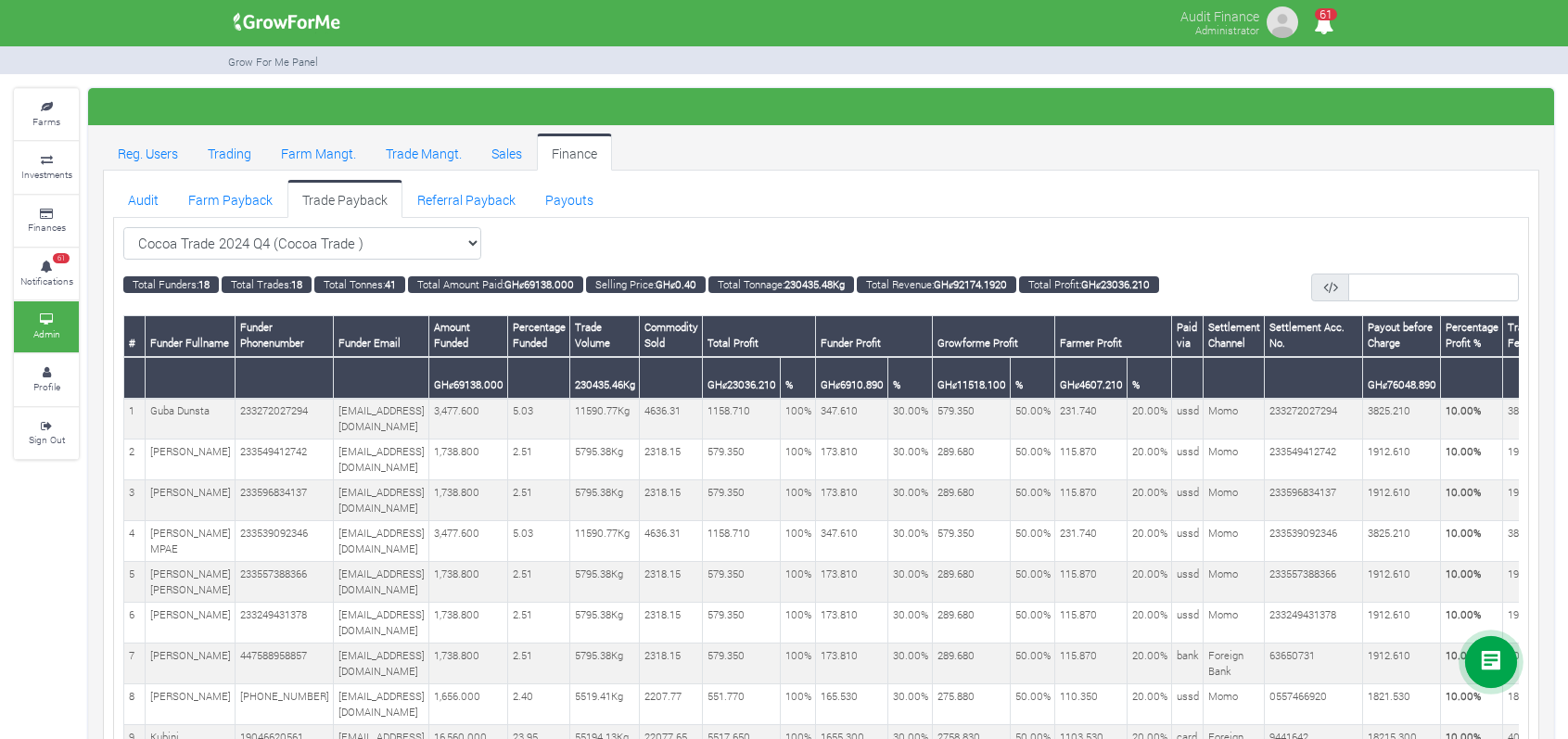 scroll, scrollTop: 0, scrollLeft: 0, axis: both 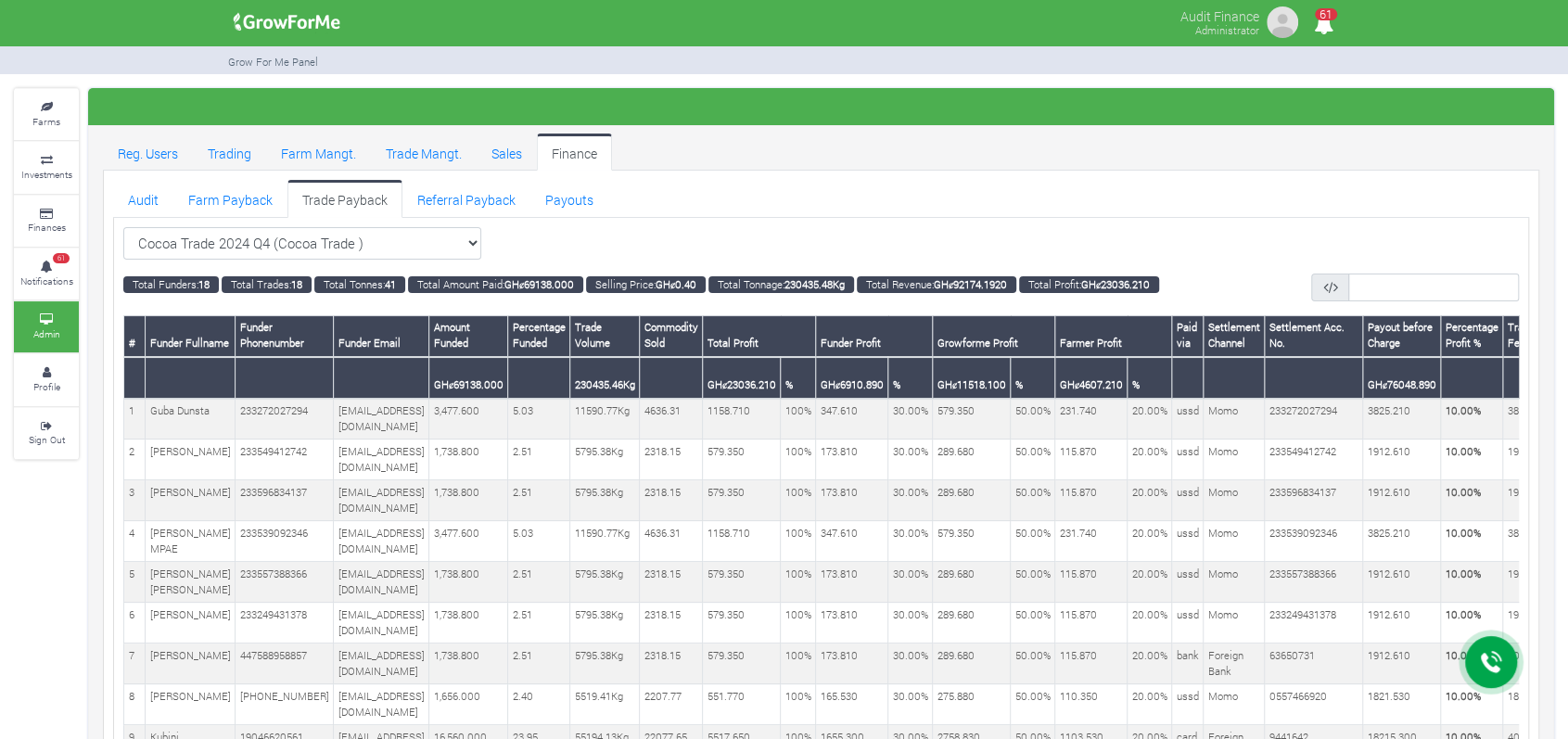 click on "Cocoa Trade 2024 Q4
(Cocoa Trade
)
All" at bounding box center [821, 244] 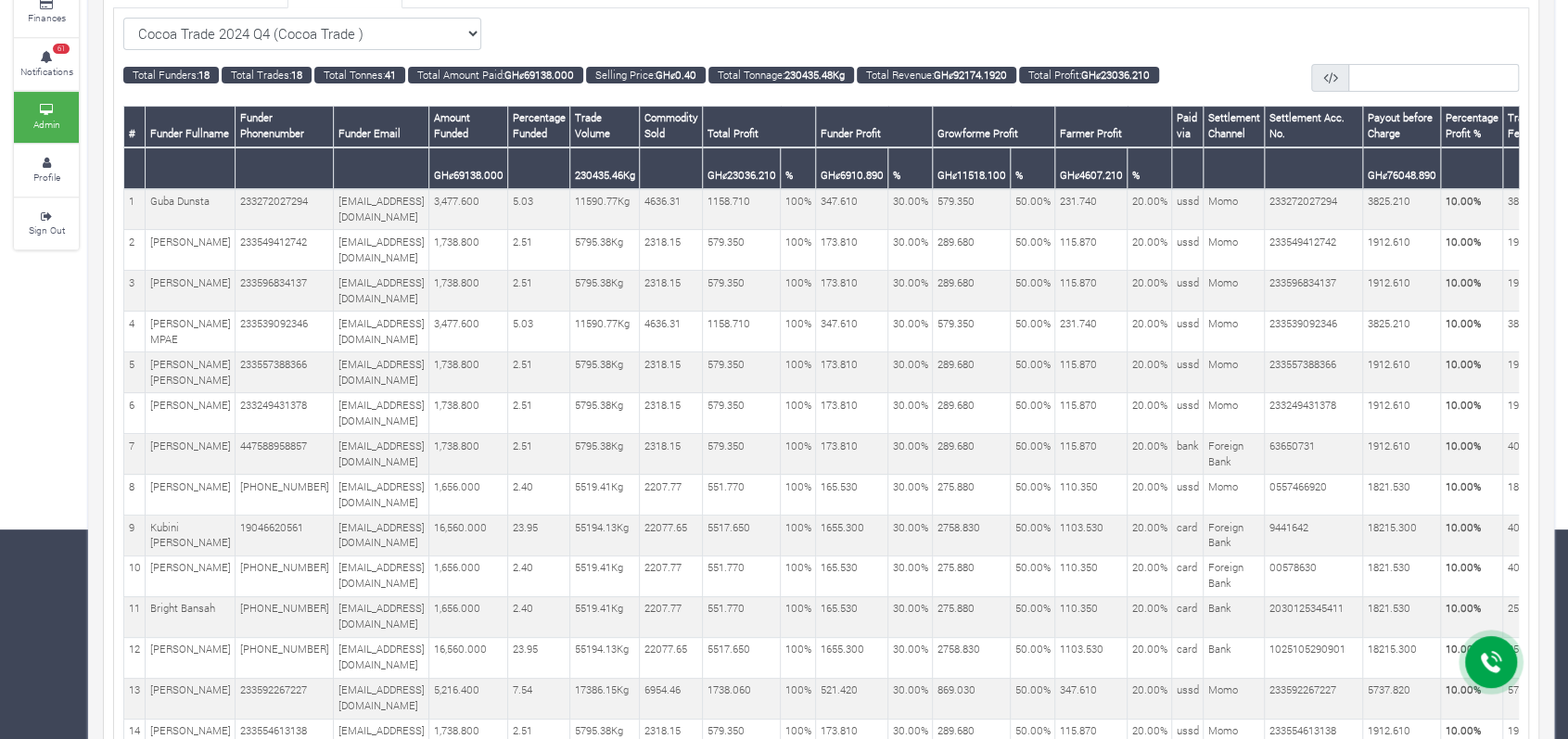 scroll, scrollTop: 215, scrollLeft: 0, axis: vertical 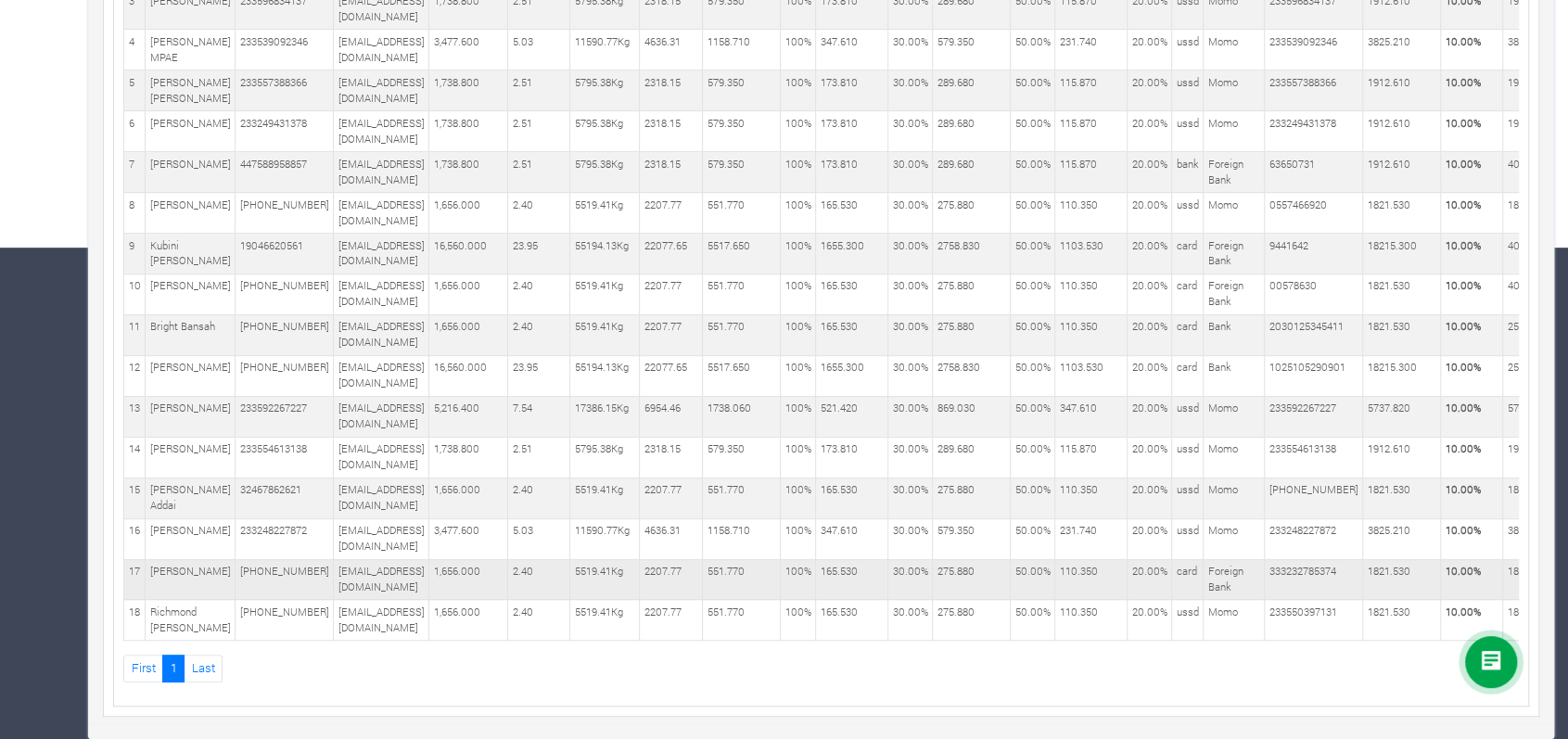 click on "Pearline Hogan" at bounding box center [190, 580] 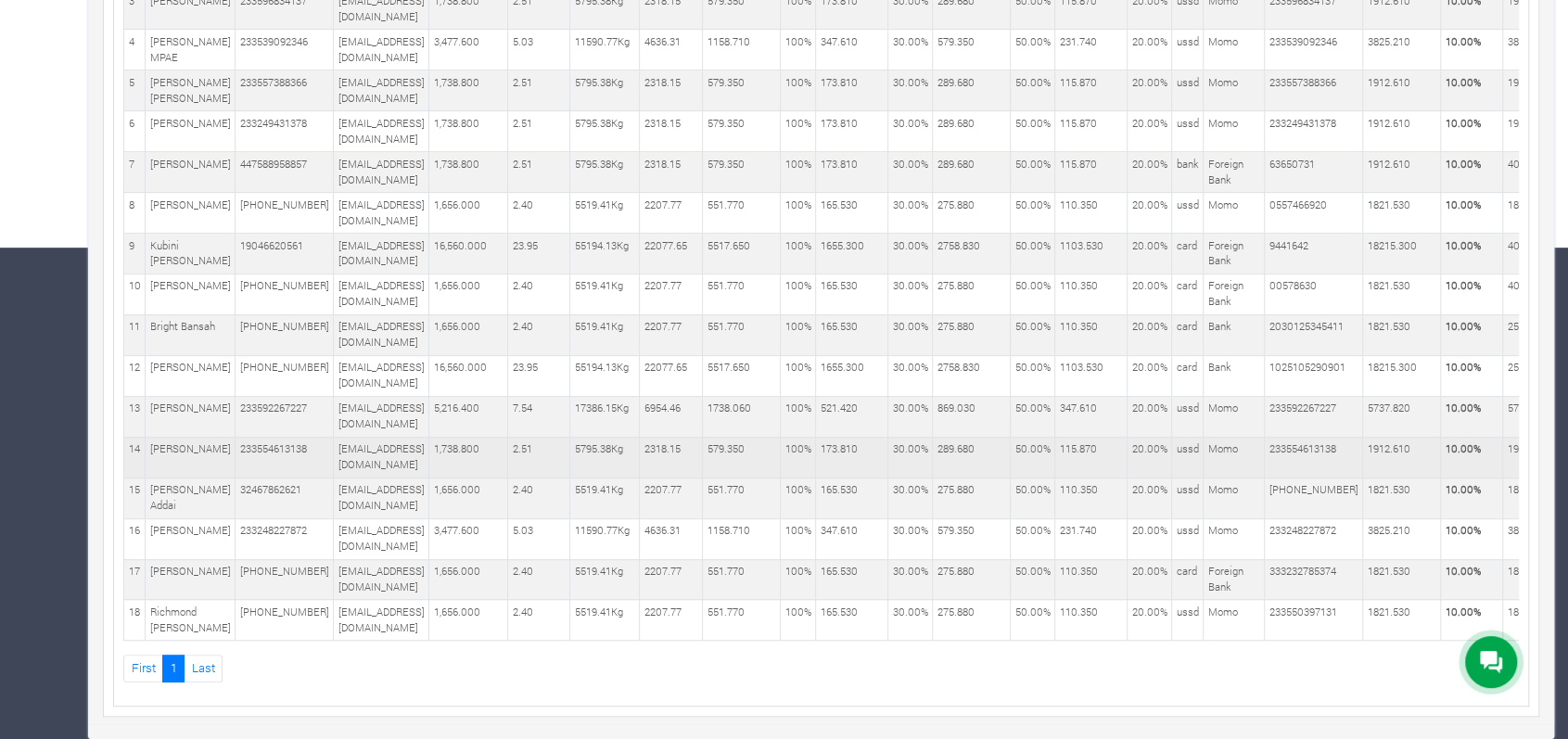 scroll, scrollTop: 0, scrollLeft: 0, axis: both 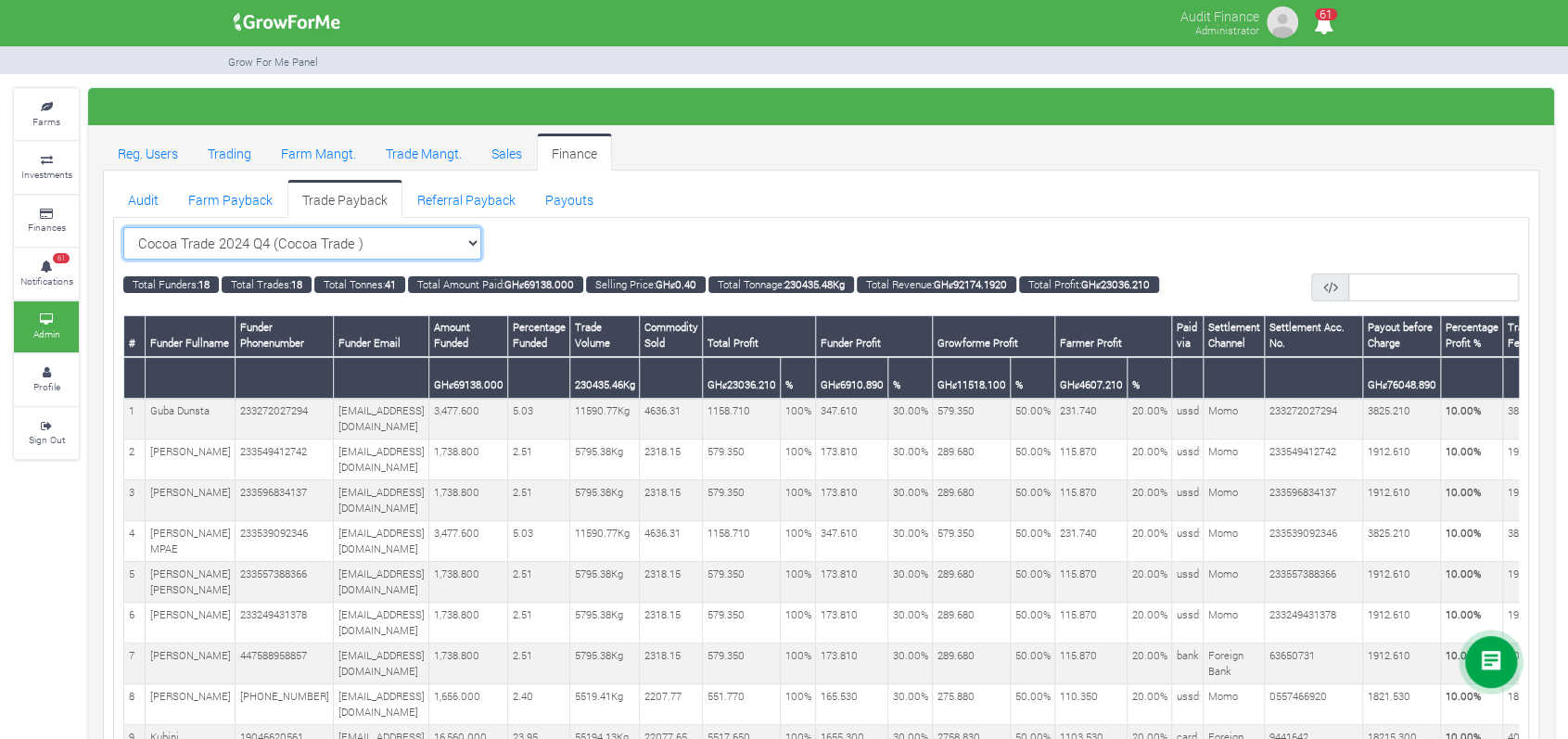 click on "Cocoa Trade 2024 Q4
(Cocoa Trade
)
All
Sorghum Trade 2025 Q4
()" at bounding box center (302, 244) 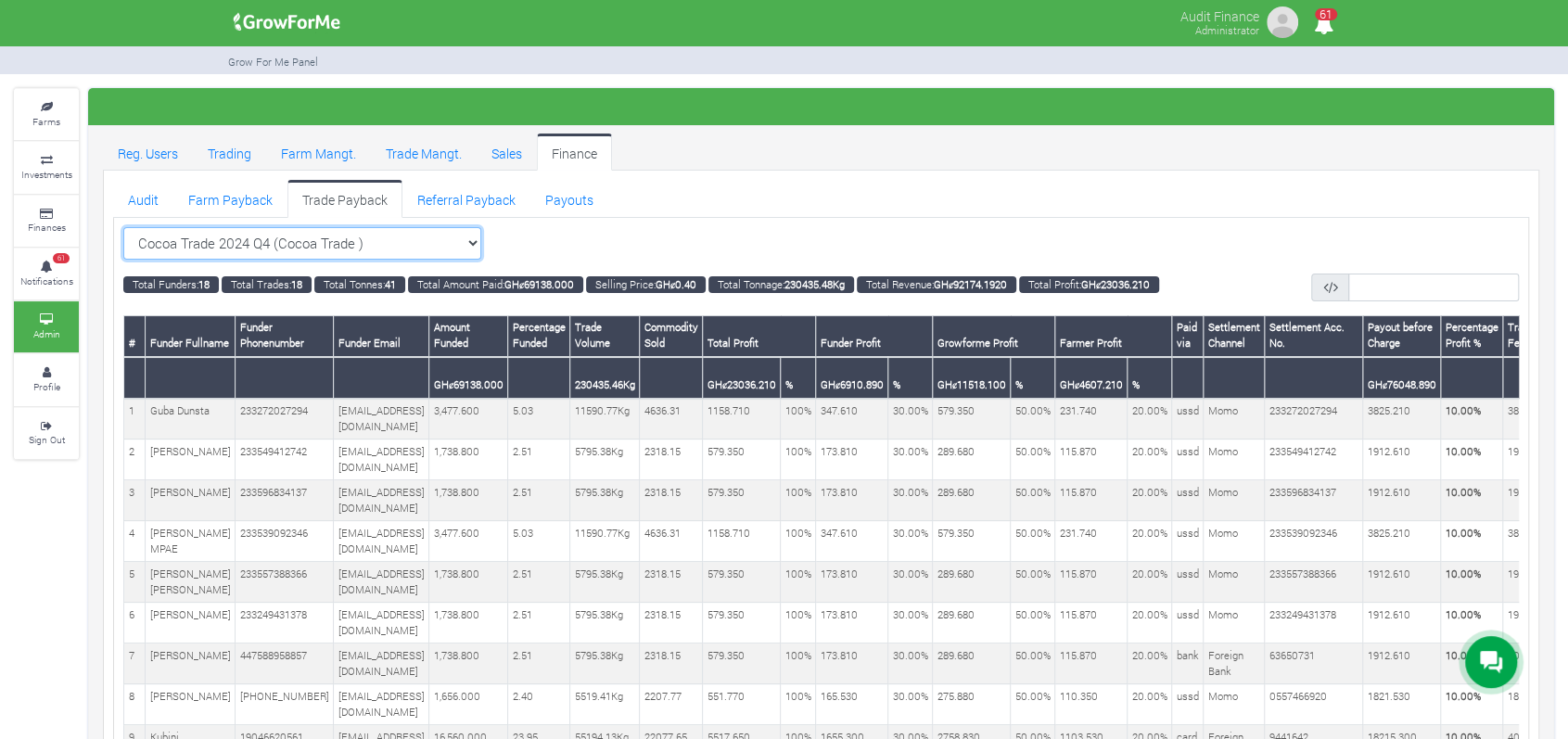 select on "?tradeschedule=18" 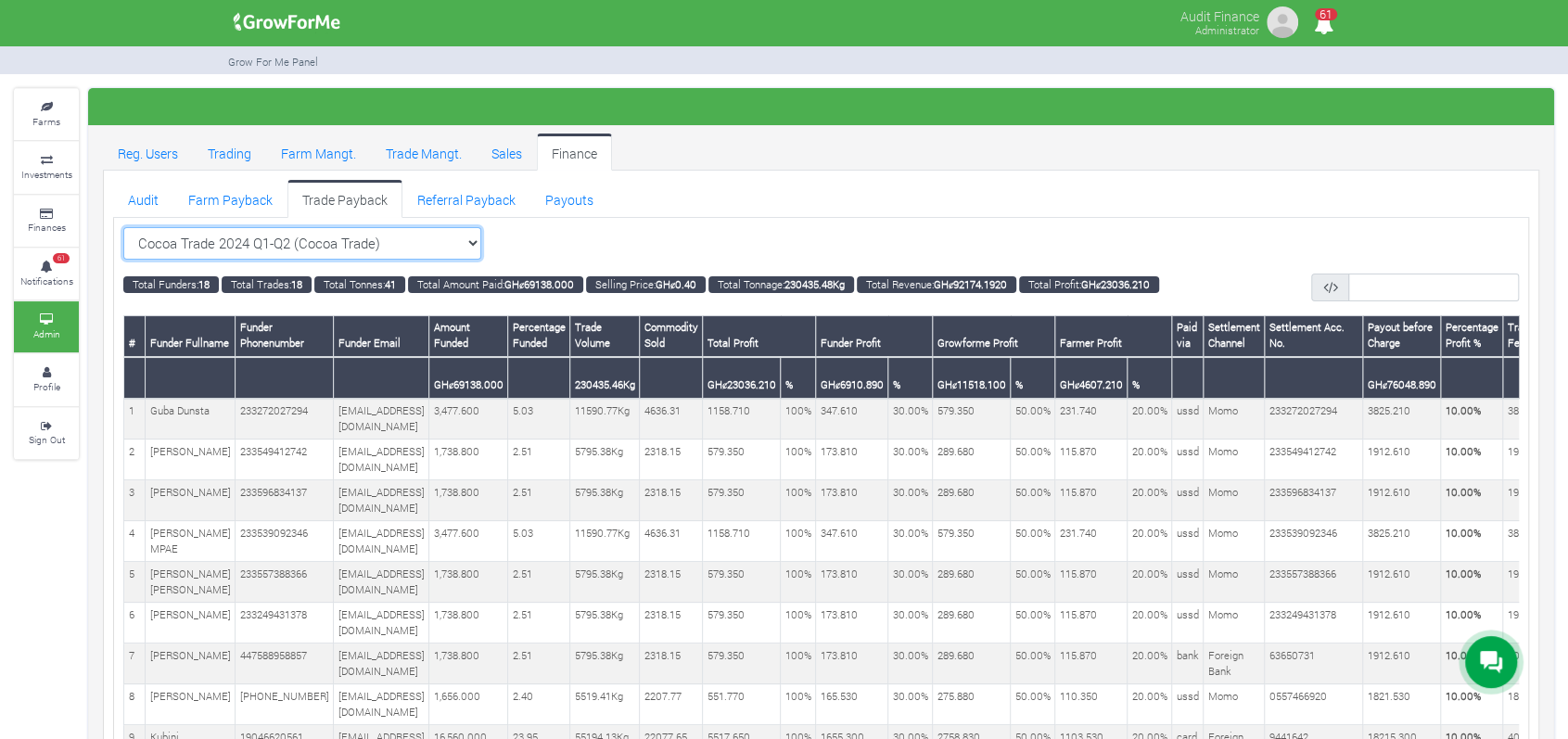 click on "Cocoa Trade 2024 Q4
(Cocoa Trade
)
All
Sorghum Trade 2025 Q4
()" at bounding box center (302, 244) 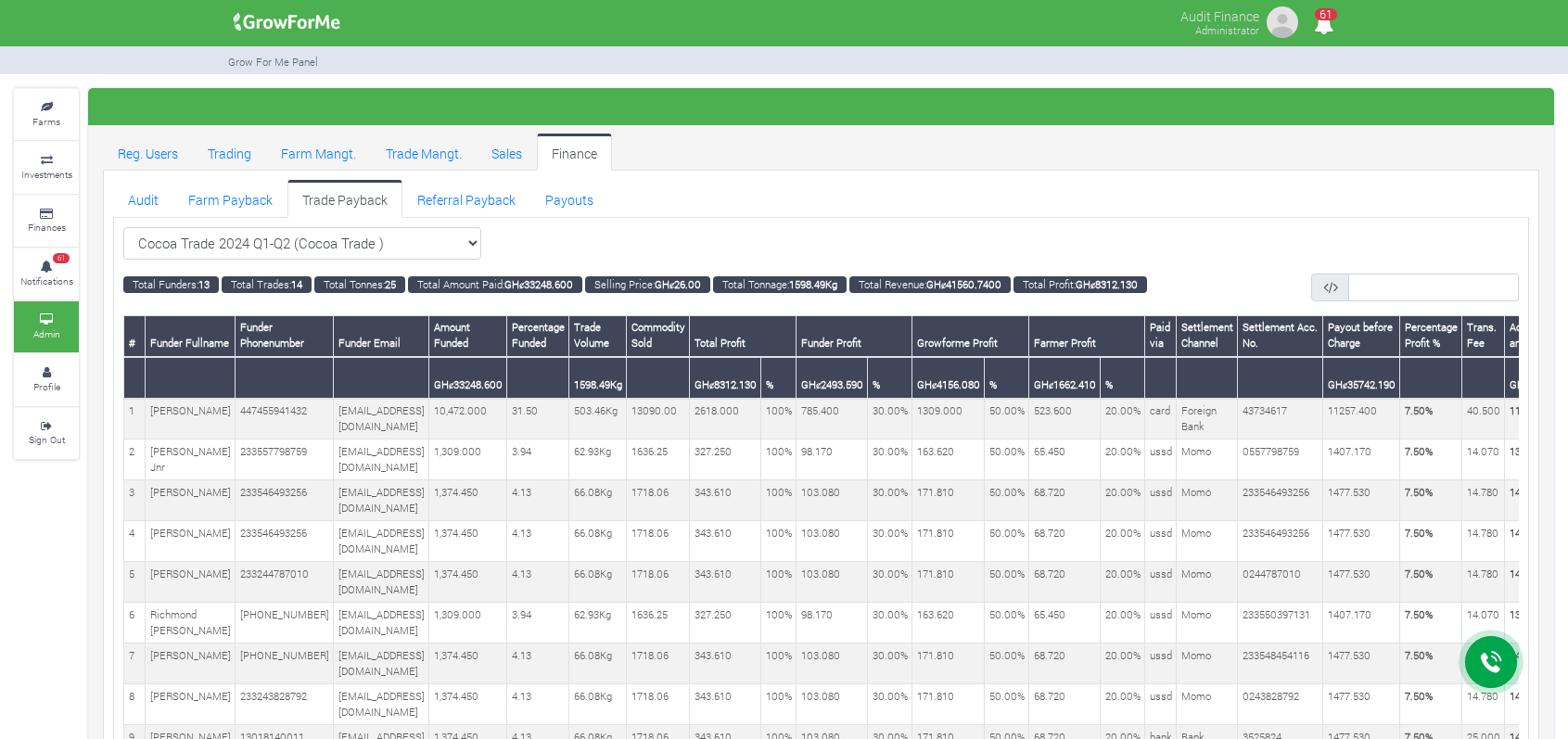 scroll, scrollTop: 377, scrollLeft: 0, axis: vertical 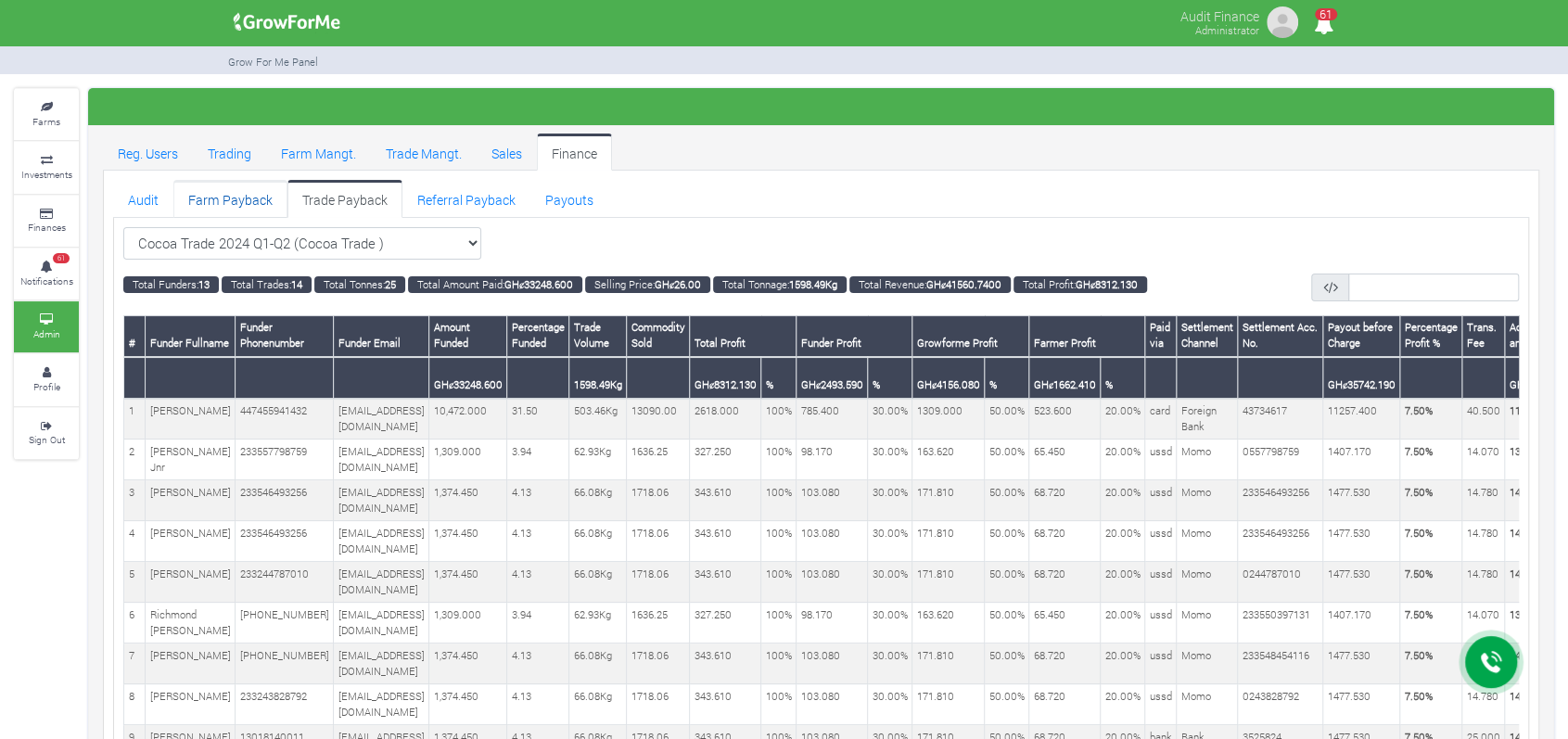 click on "Farm Payback" at bounding box center [230, 198] 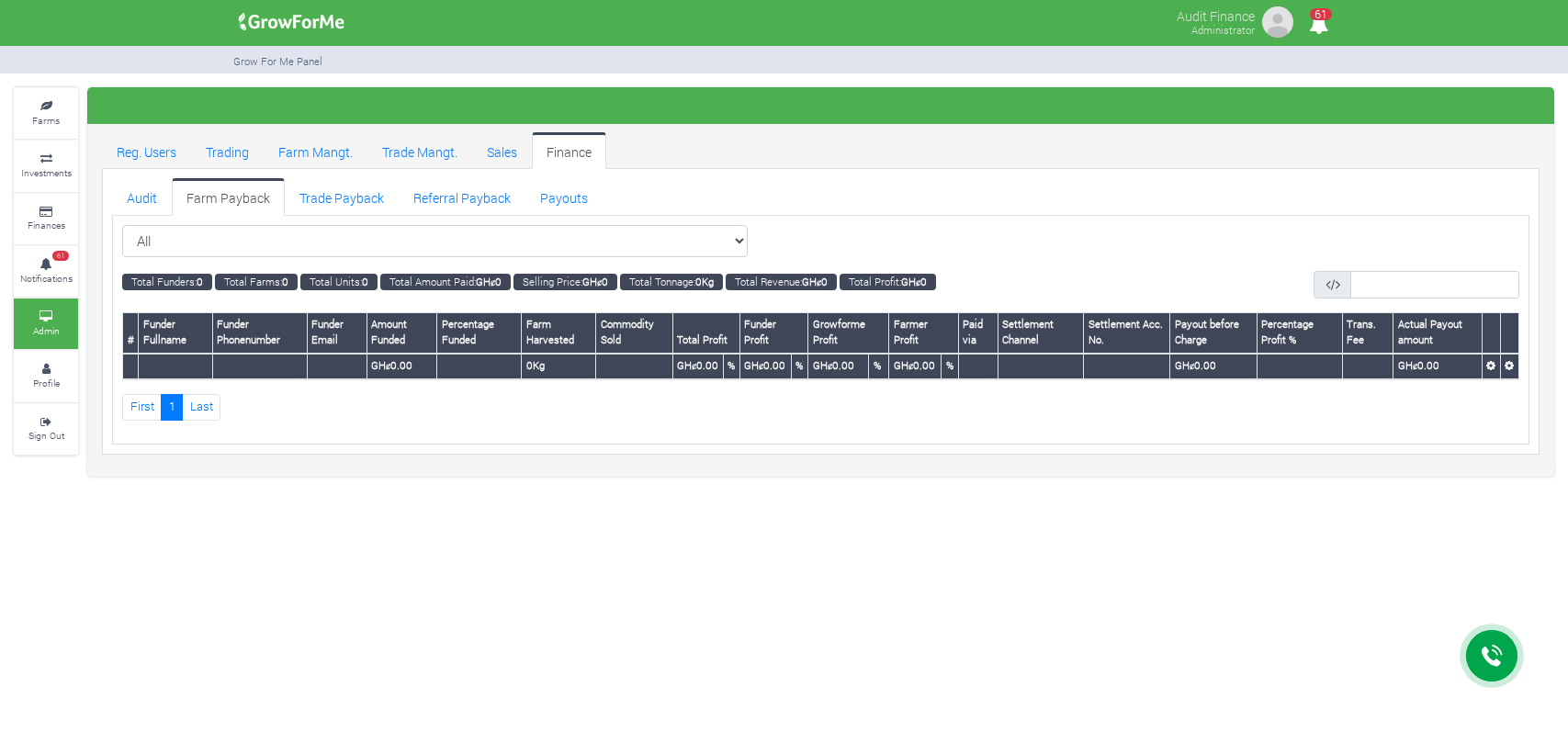 scroll, scrollTop: 0, scrollLeft: 0, axis: both 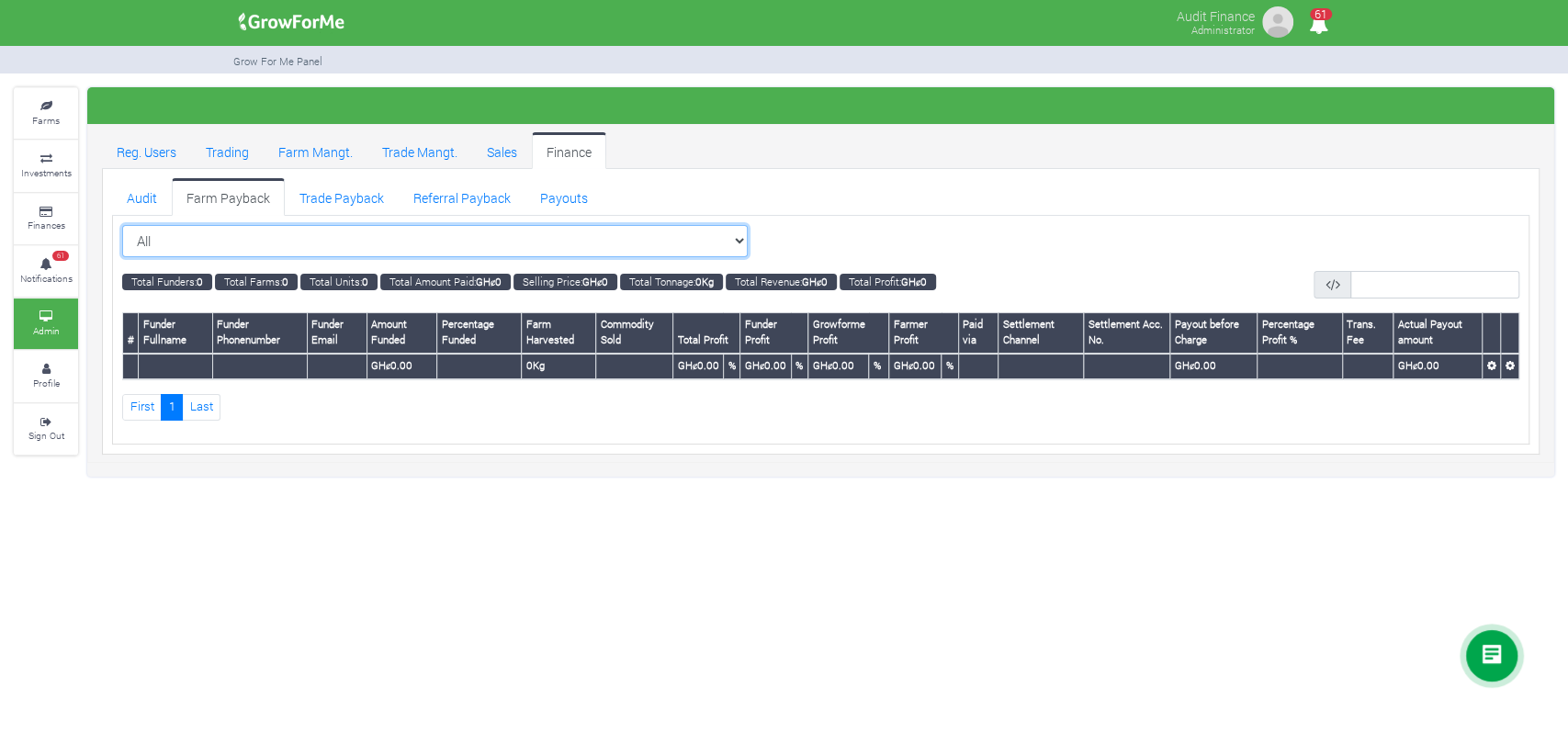click on "All
All
Women in Maize VIII_2025
(Women in Maize VIII_2025)" at bounding box center [434, 242] 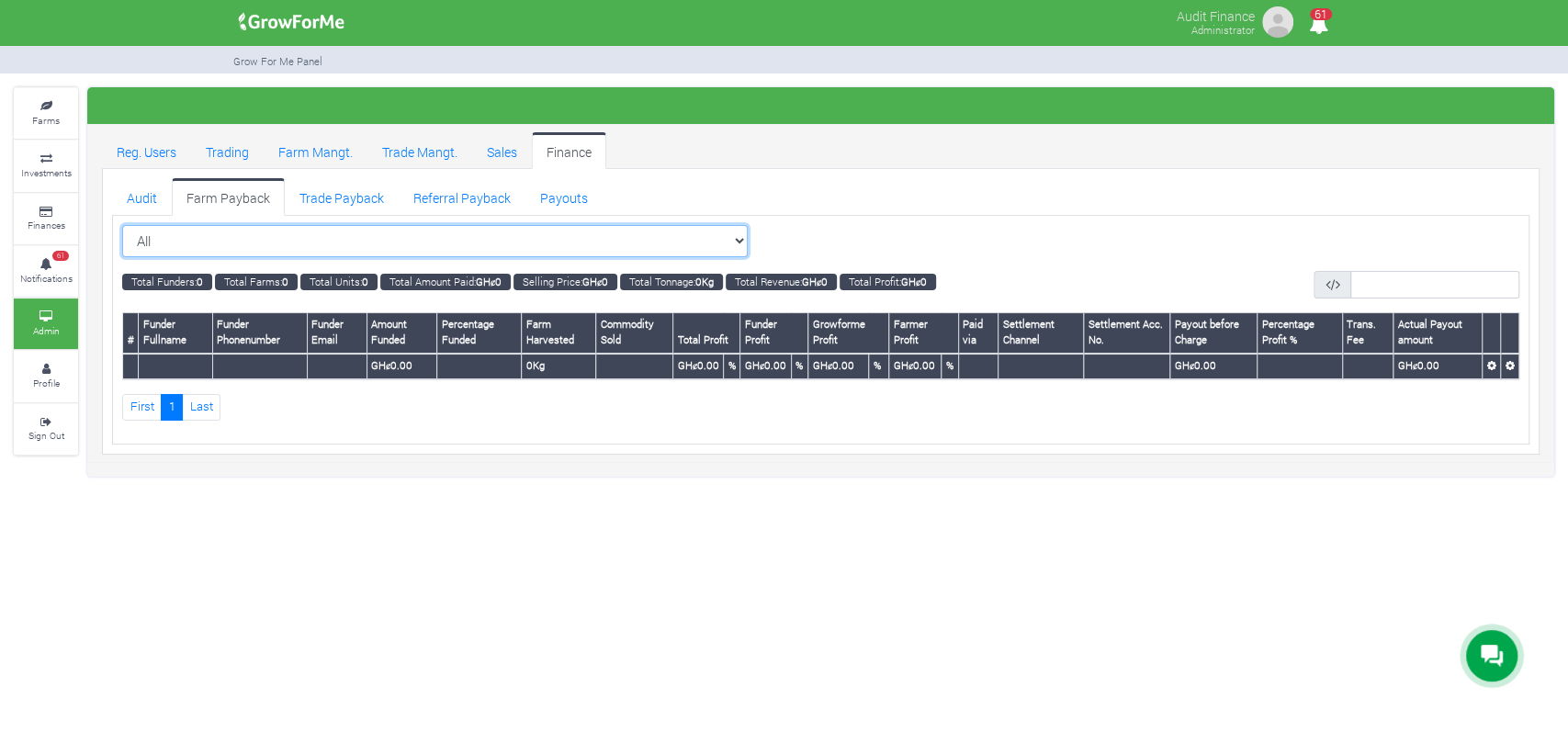 select on "?cropschedule=27" 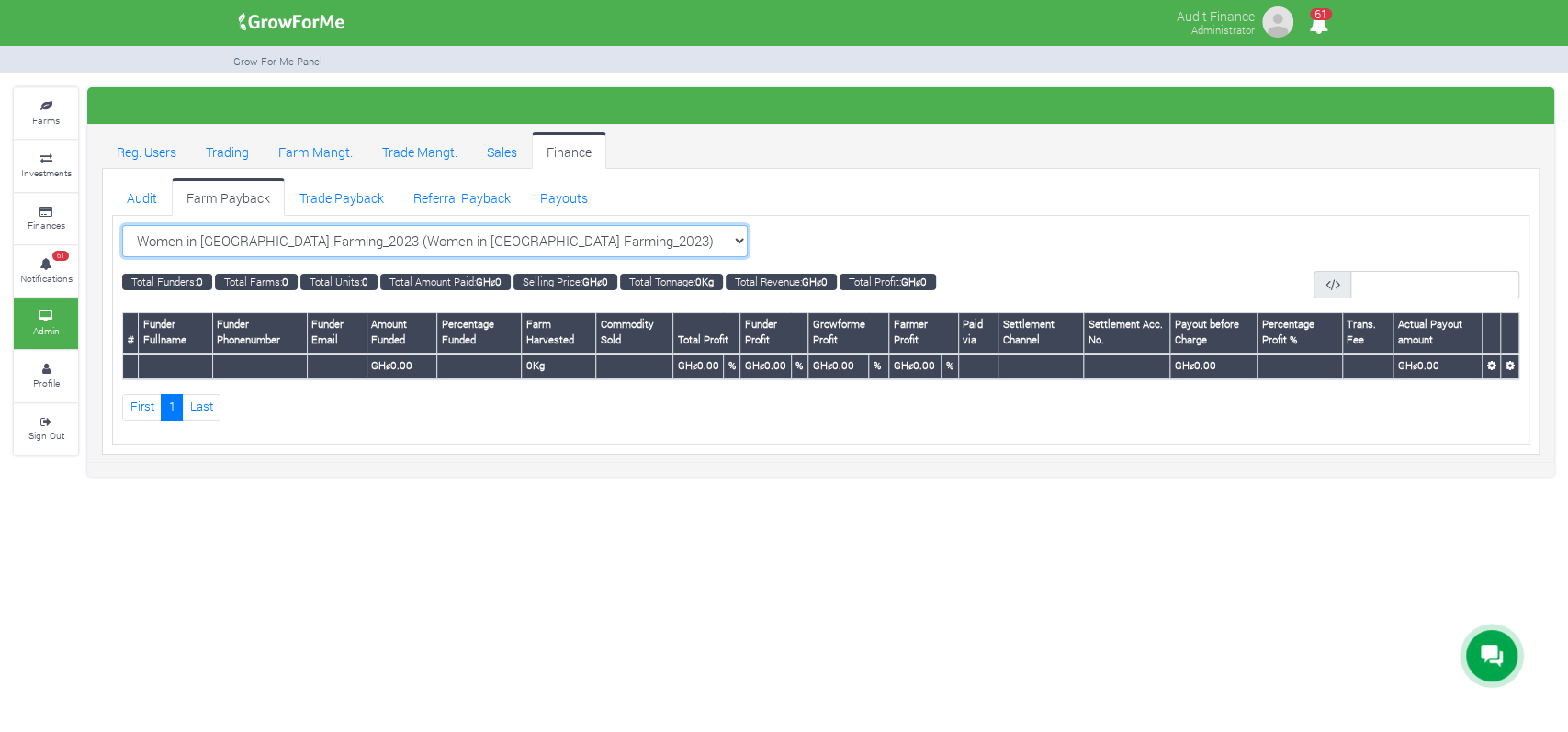 click on "All
All
Women in Maize VIII_2025
(Women in Maize VIII_2025)" at bounding box center [434, 242] 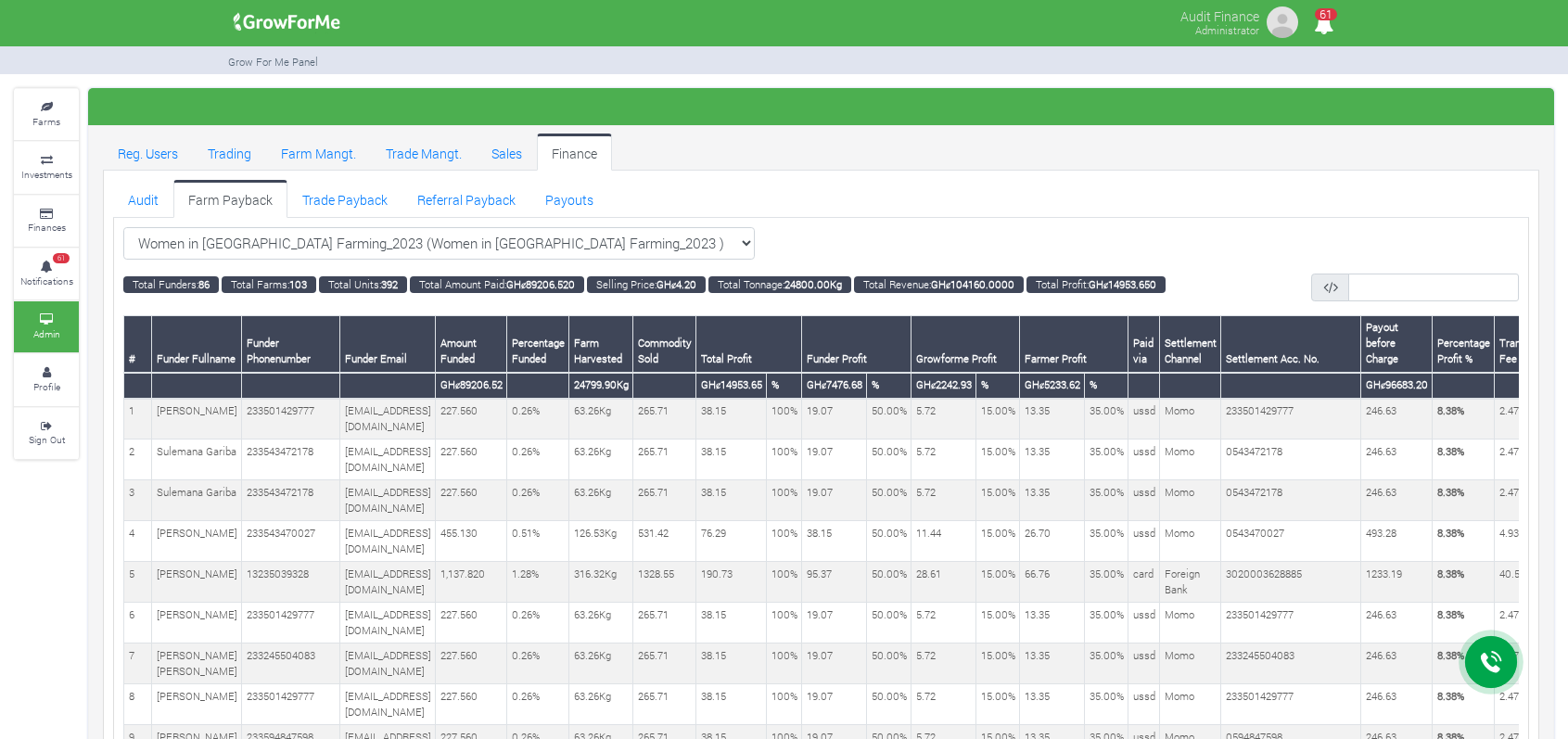scroll, scrollTop: 0, scrollLeft: 0, axis: both 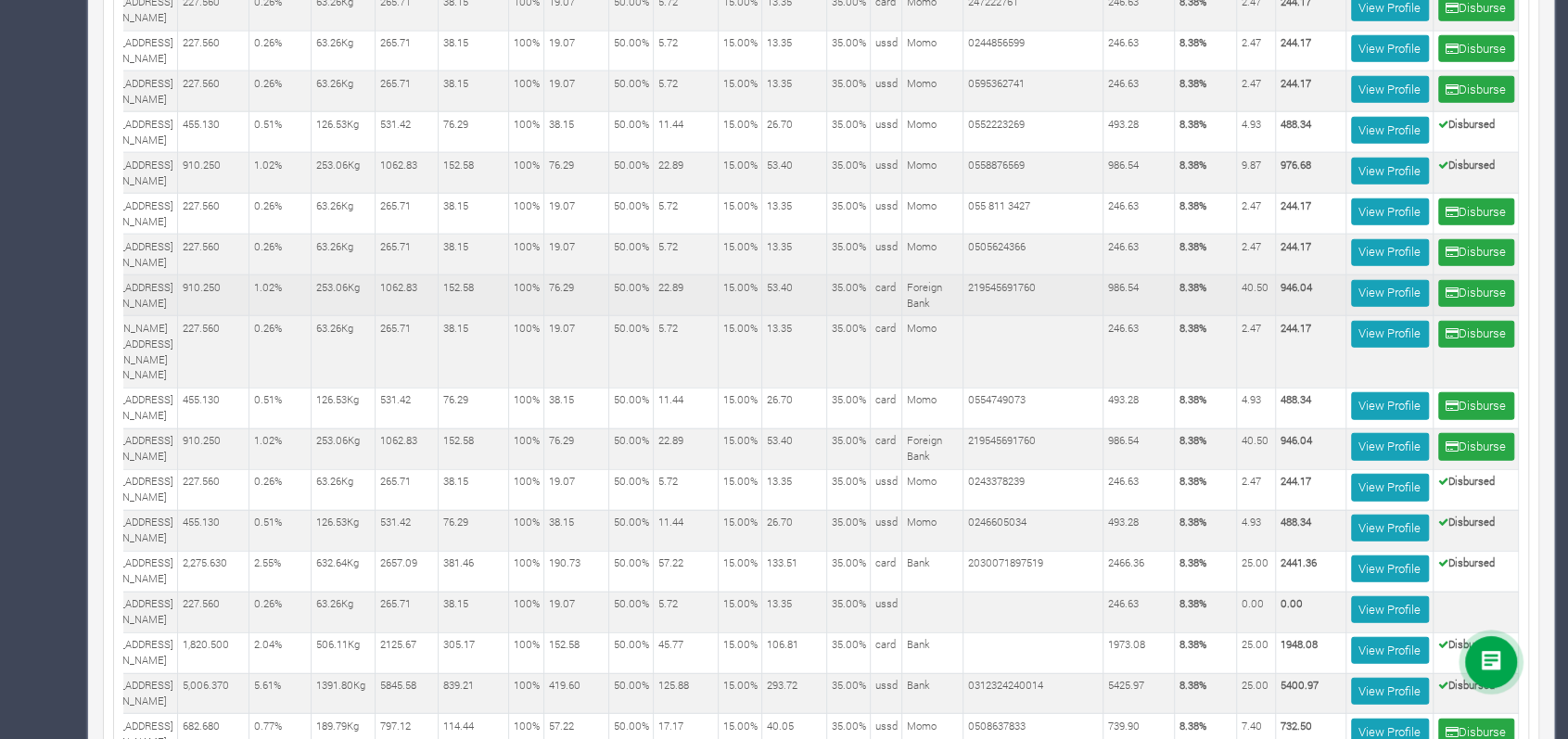 click on "946.04" at bounding box center [1296, 287] 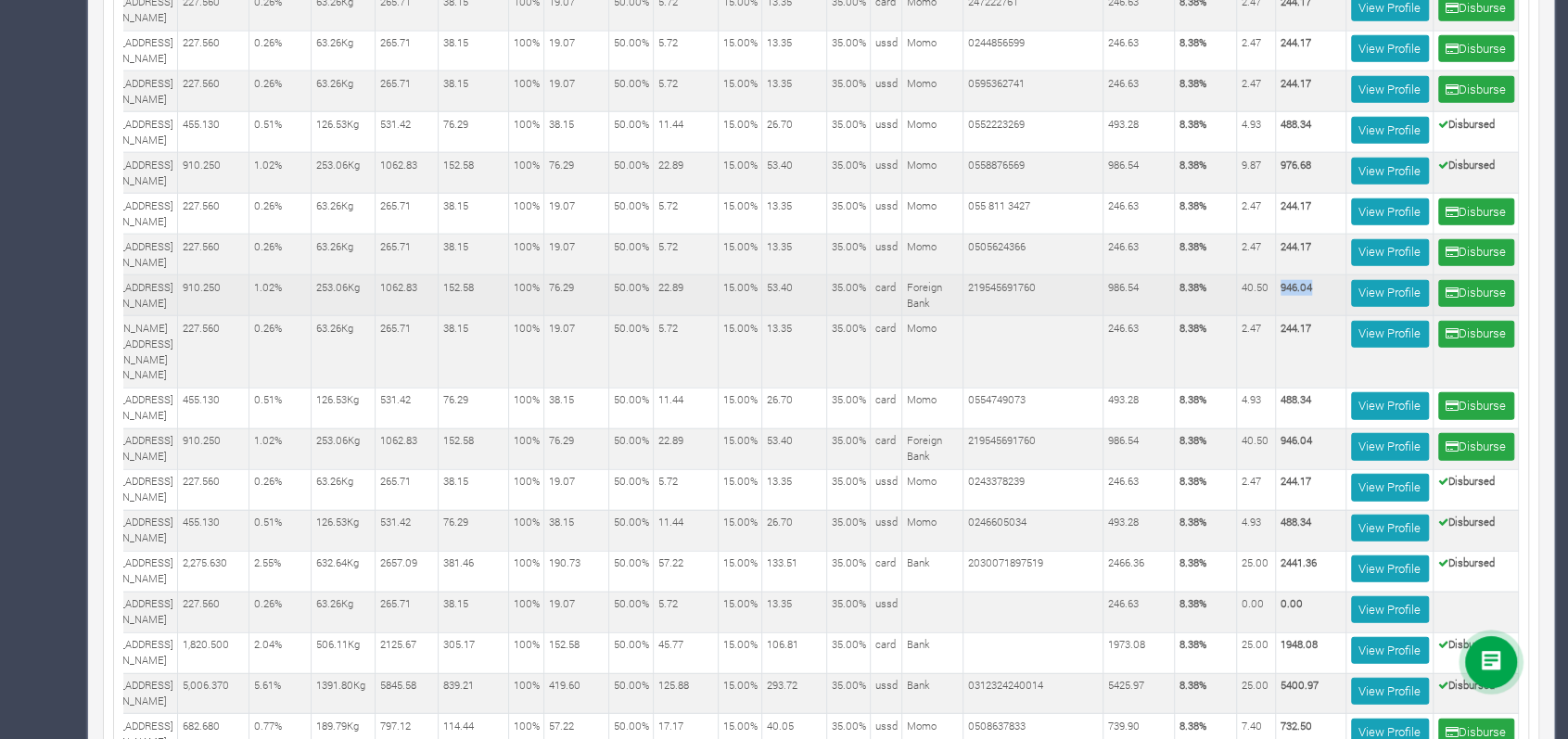 click on "946.04" at bounding box center (1296, 287) 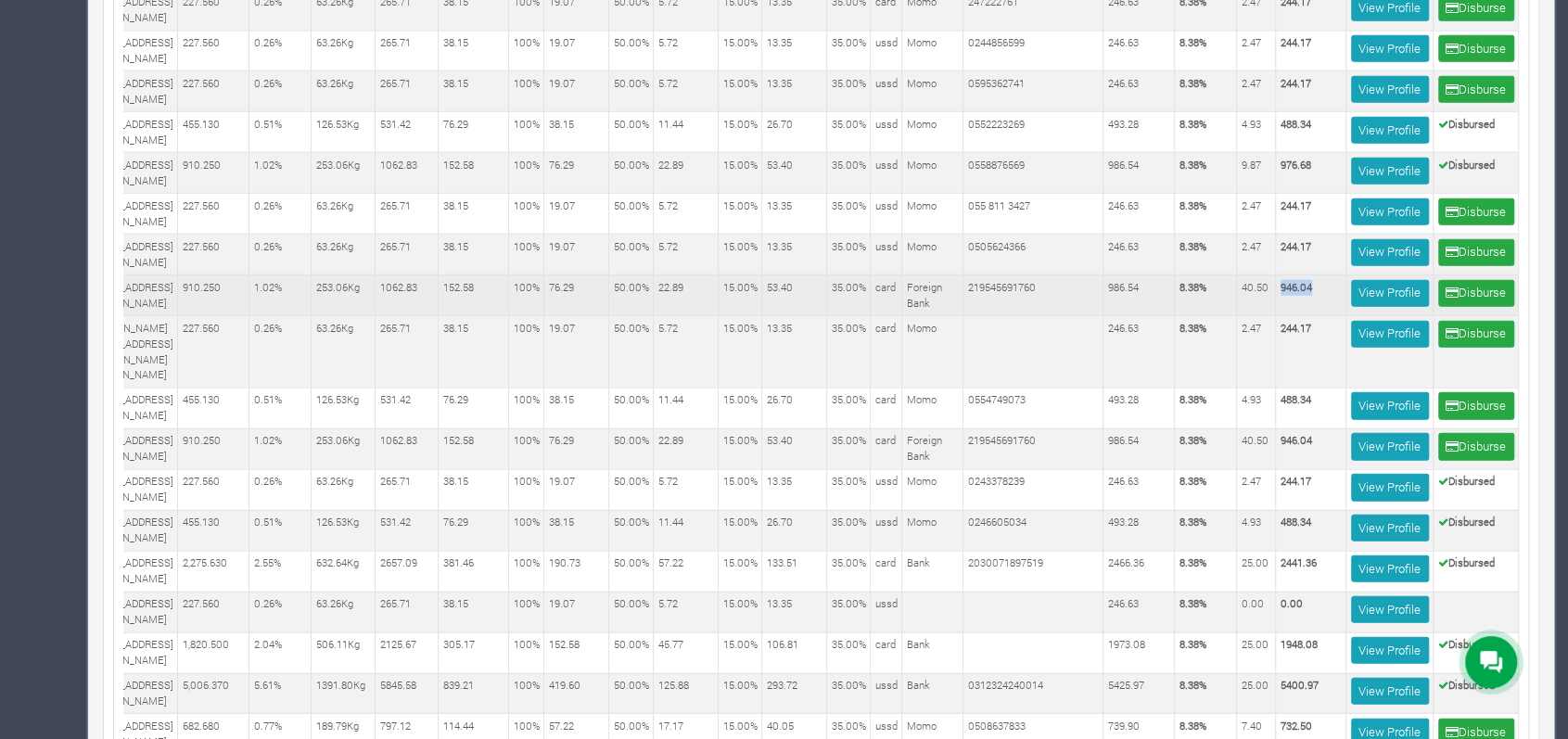 copy on "946.04" 